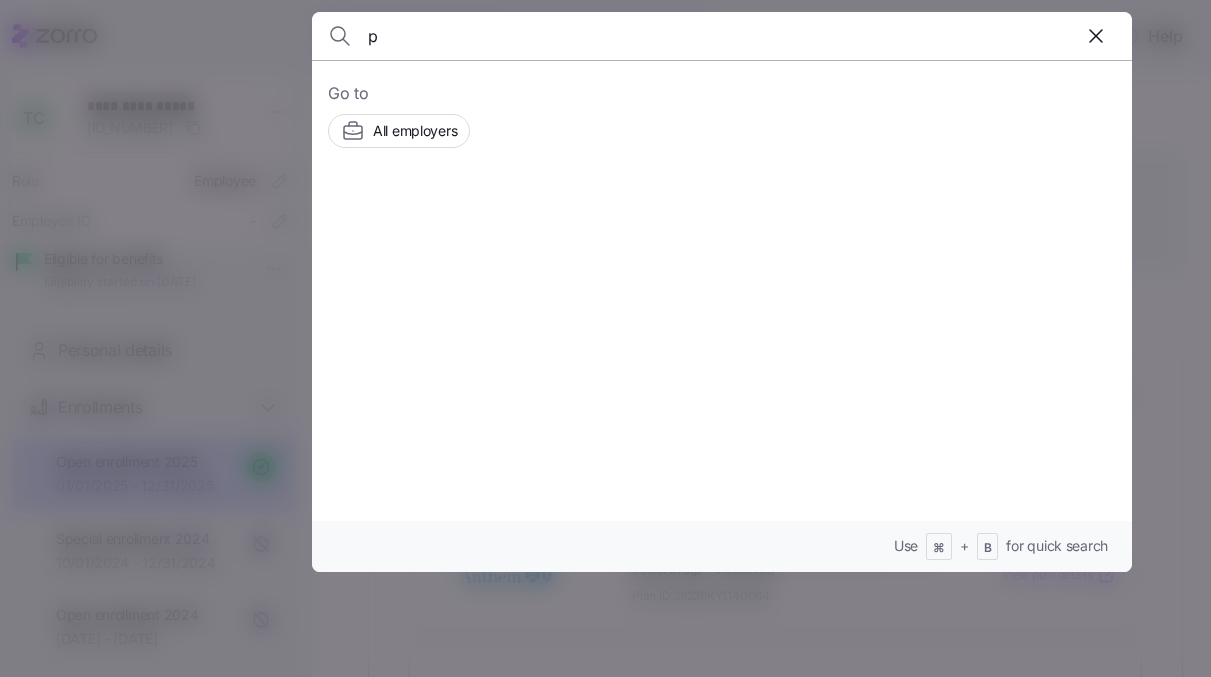 scroll, scrollTop: 0, scrollLeft: 0, axis: both 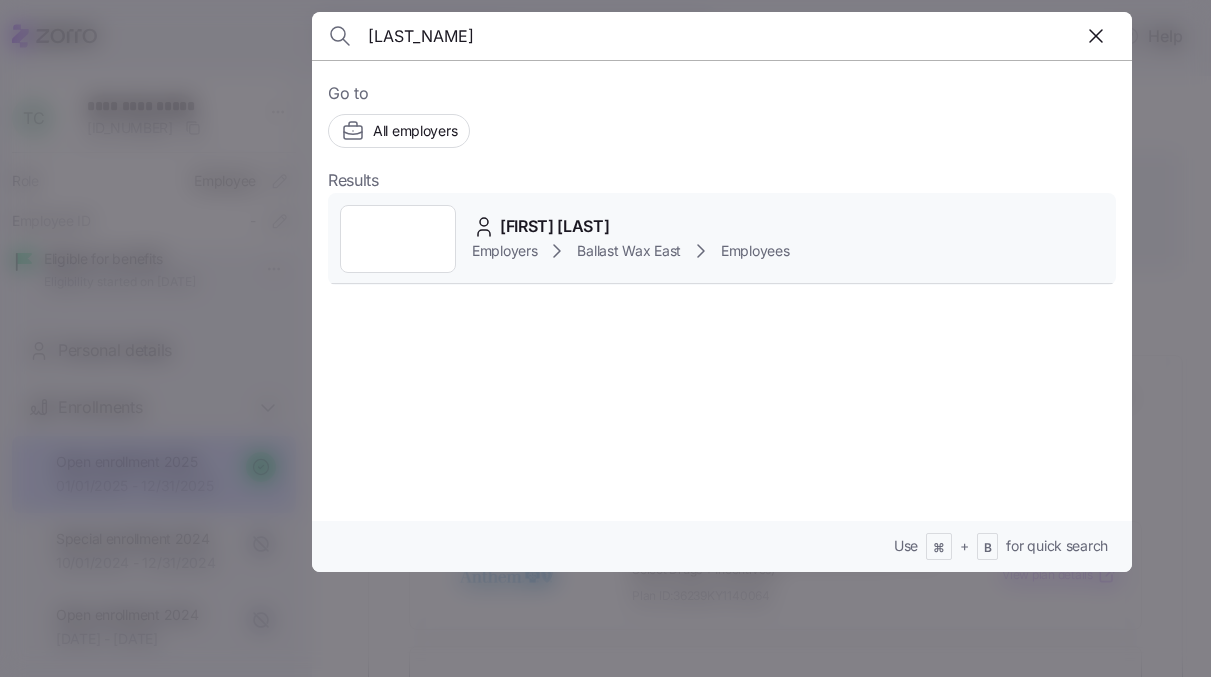 type on "[LAST_NAME]" 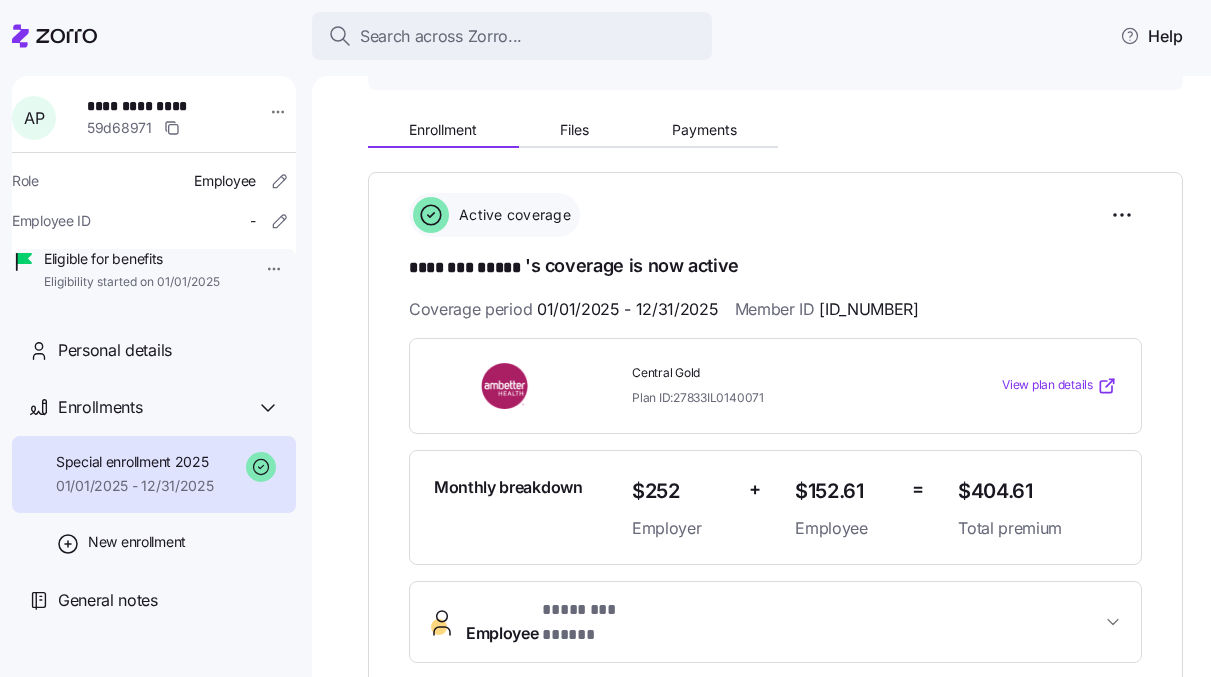 scroll, scrollTop: 0, scrollLeft: 0, axis: both 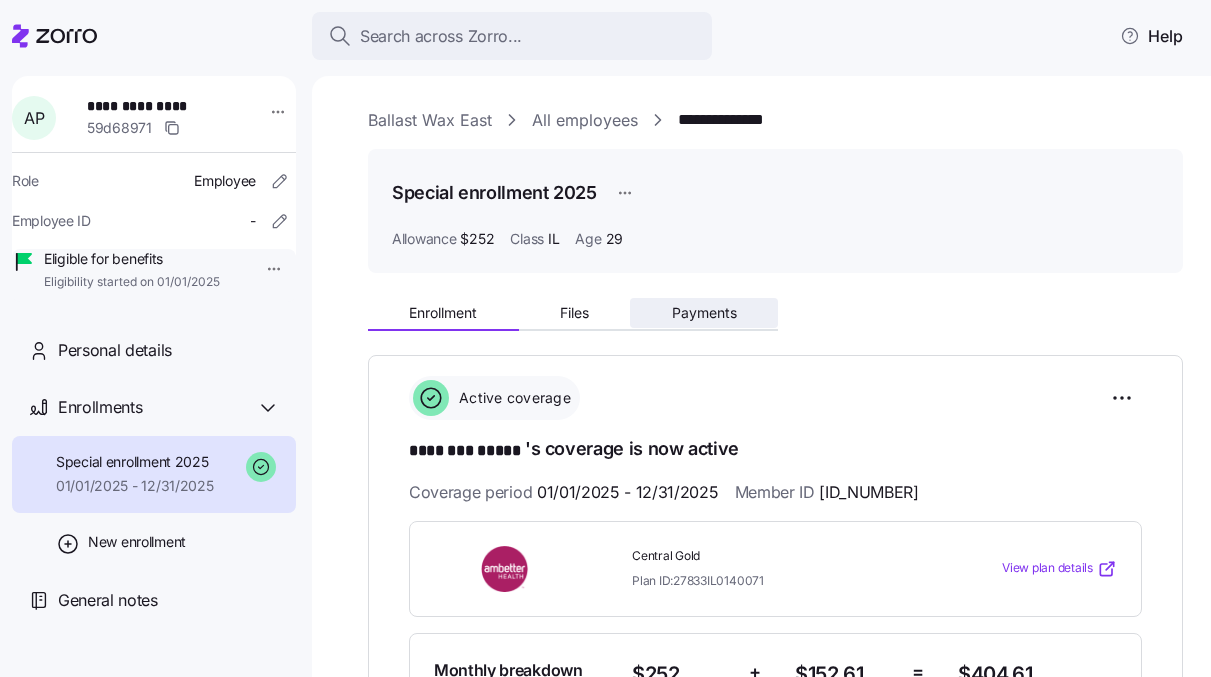 click on "Payments" at bounding box center (704, 313) 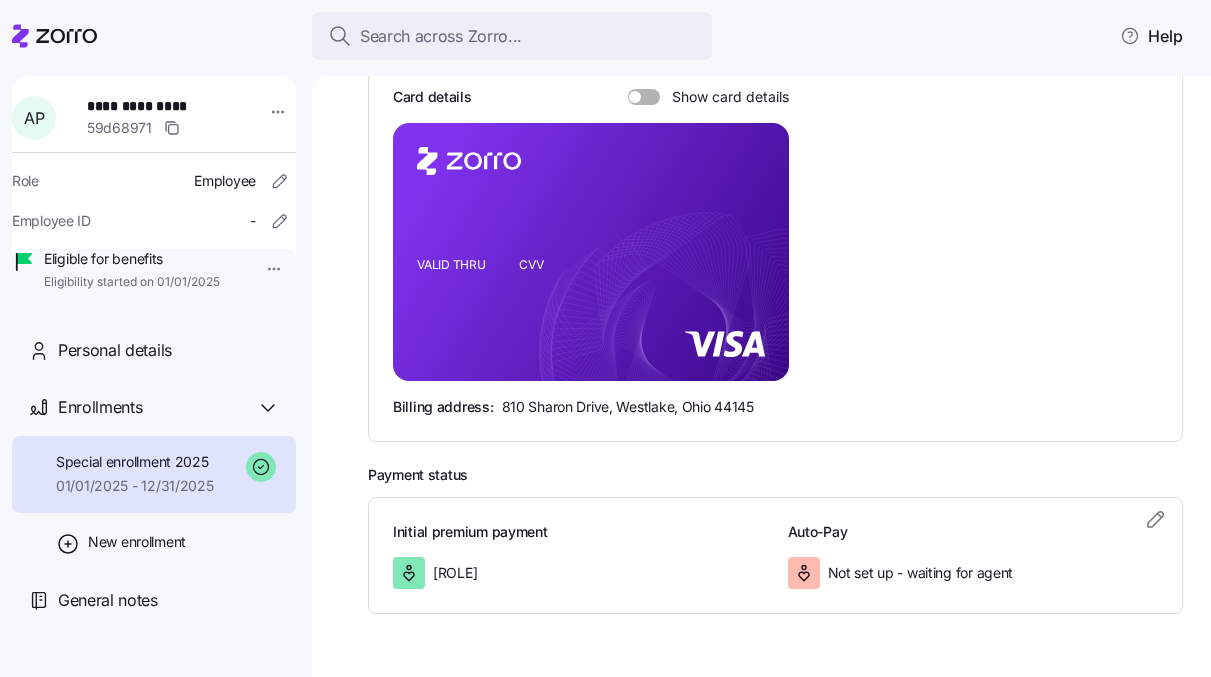 scroll, scrollTop: 479, scrollLeft: 0, axis: vertical 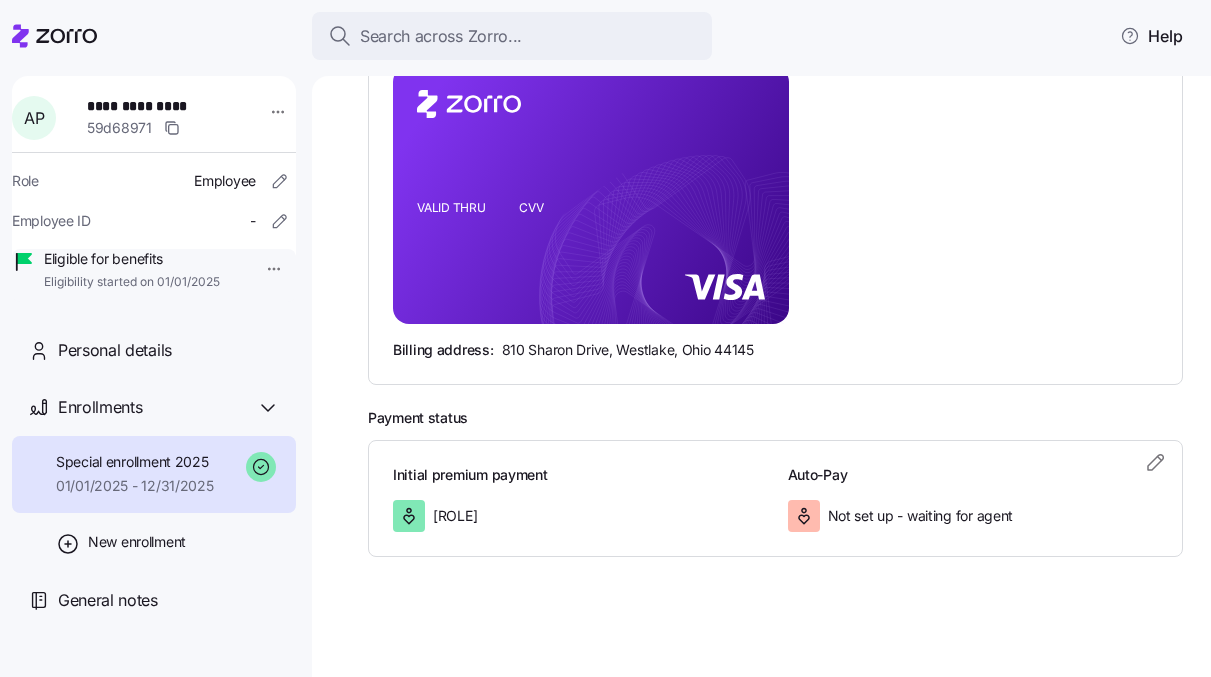 click on "VALID THRU CVV" 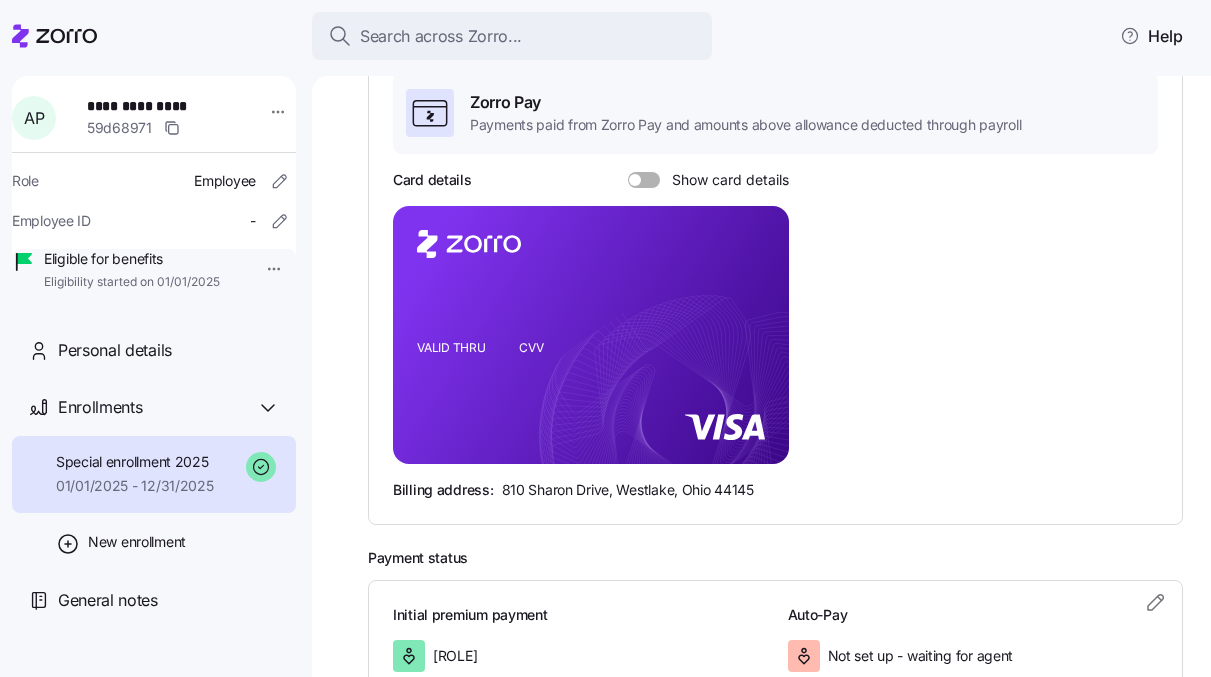 scroll, scrollTop: 324, scrollLeft: 0, axis: vertical 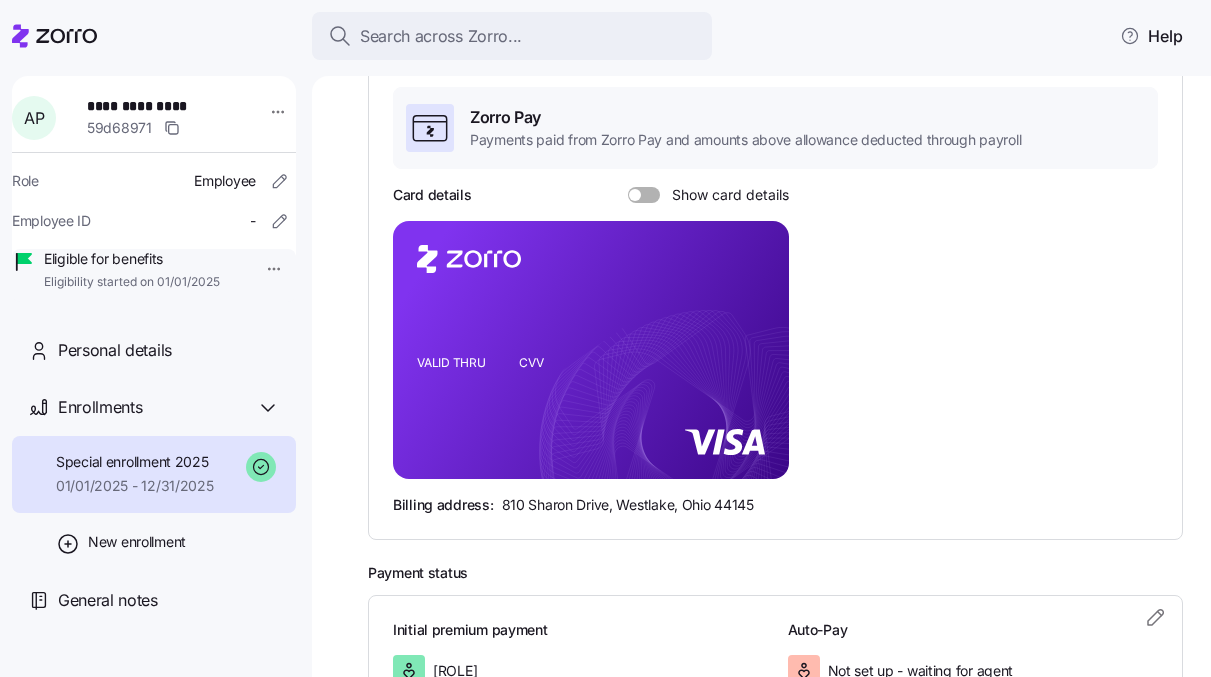 click on "Show card details" at bounding box center (724, 195) 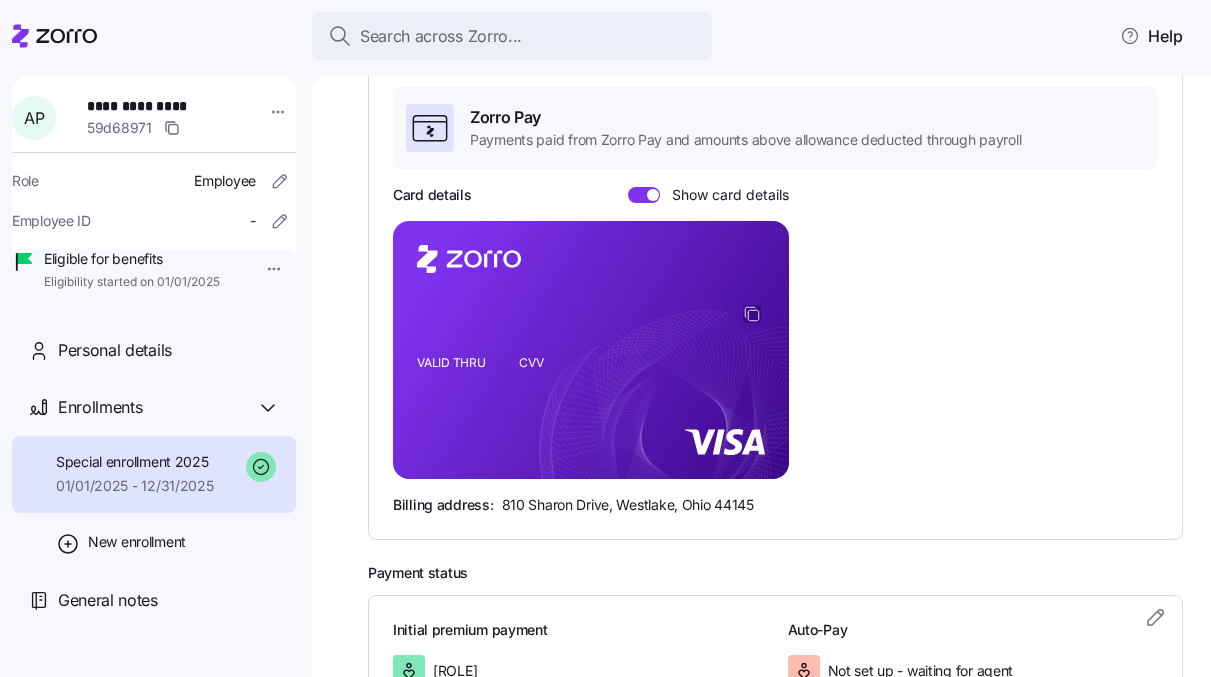 click 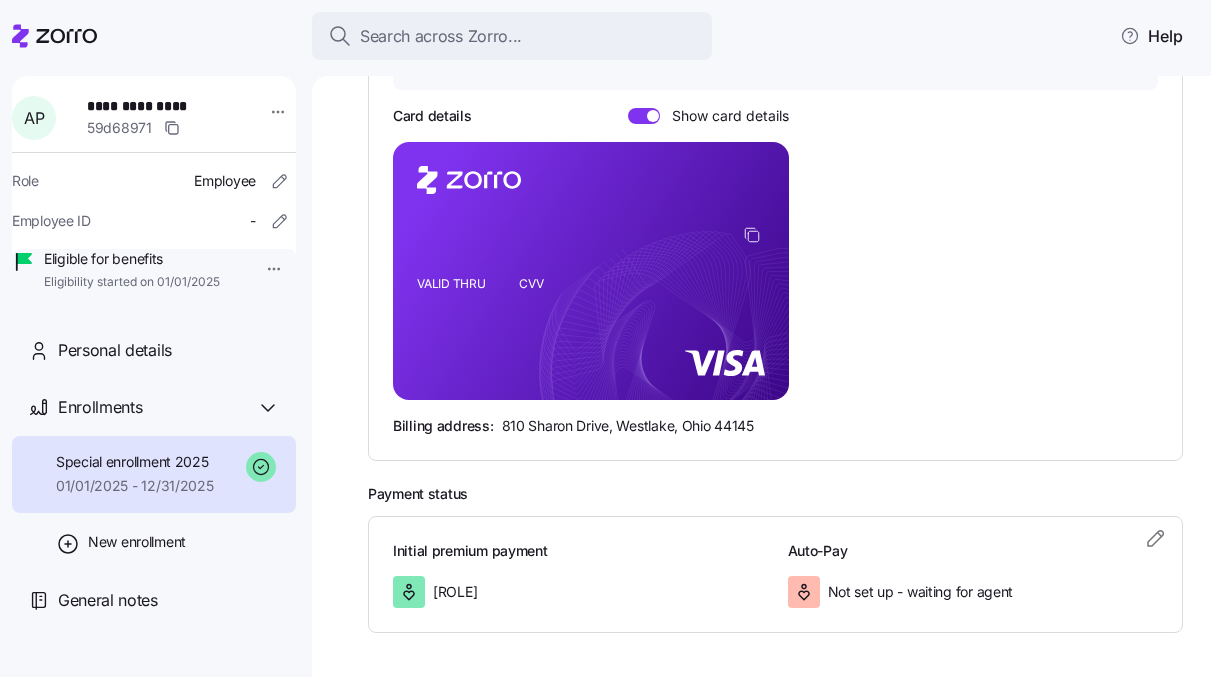 scroll, scrollTop: 462, scrollLeft: 0, axis: vertical 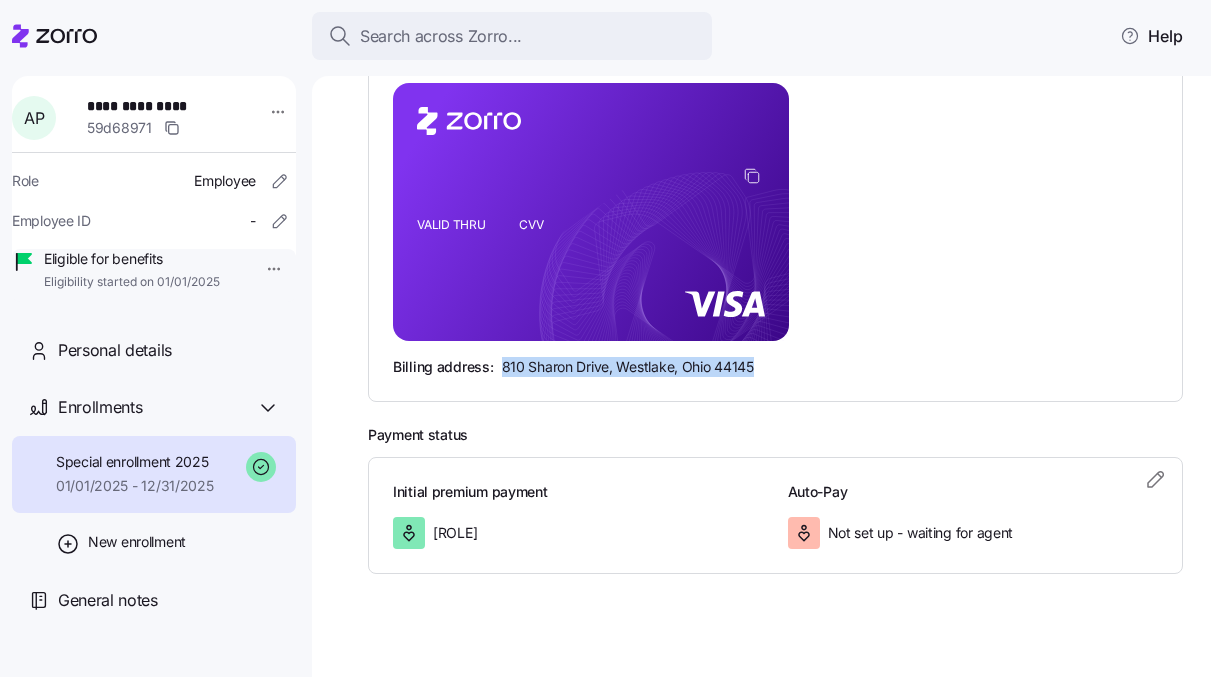 drag, startPoint x: 500, startPoint y: 367, endPoint x: 764, endPoint y: 365, distance: 264.00757 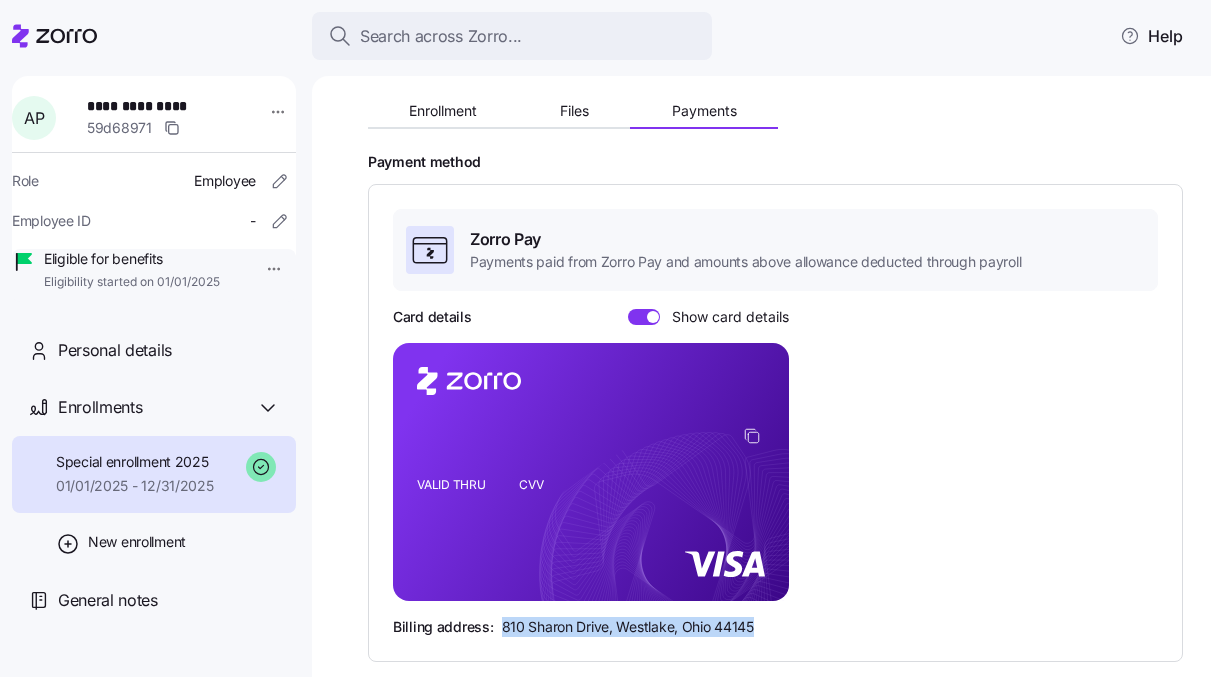scroll, scrollTop: 90, scrollLeft: 0, axis: vertical 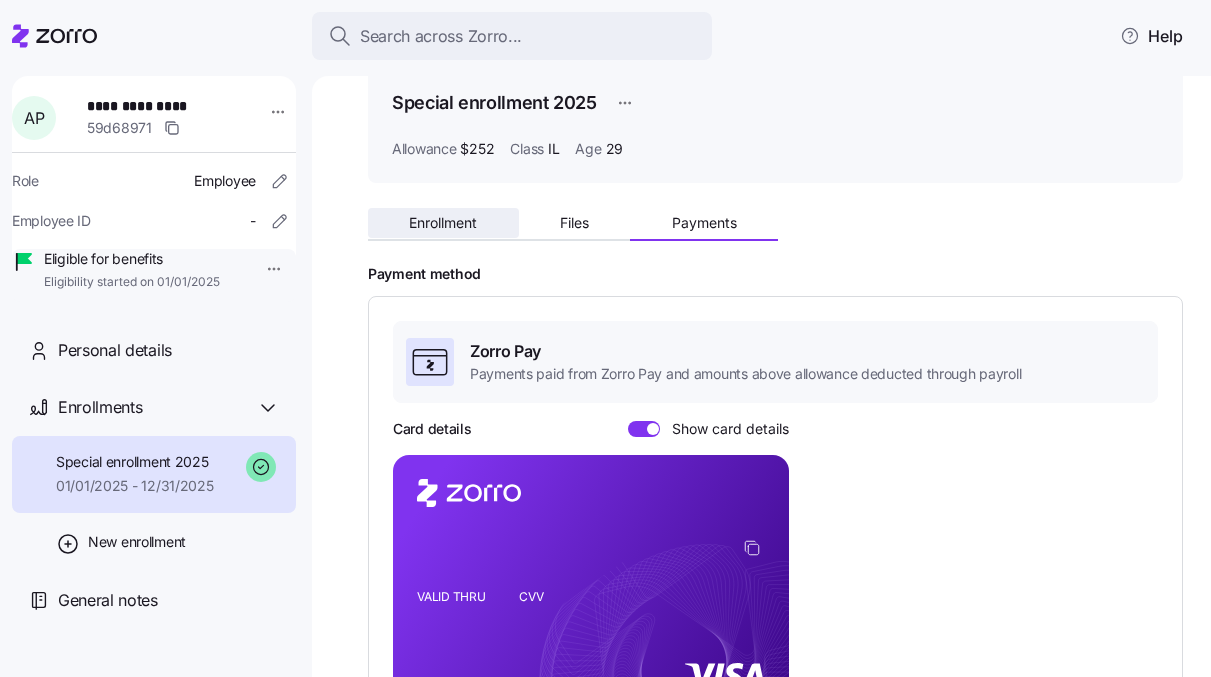 click on "Enrollment" at bounding box center (443, 223) 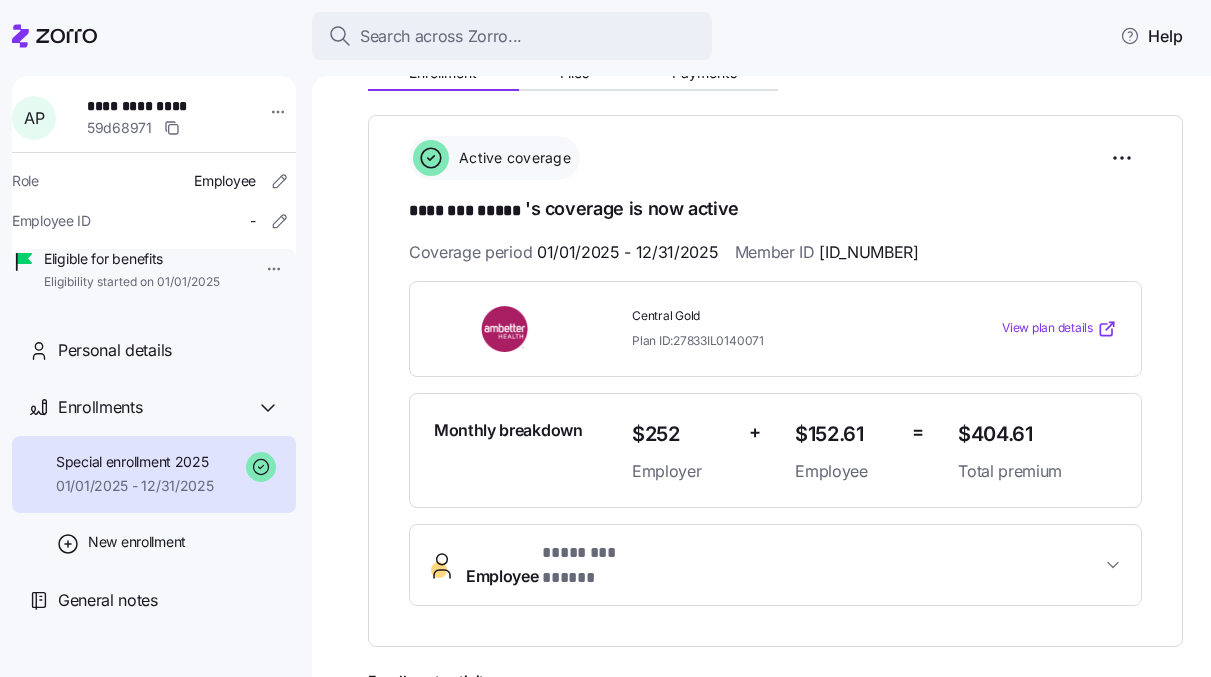 scroll, scrollTop: 306, scrollLeft: 0, axis: vertical 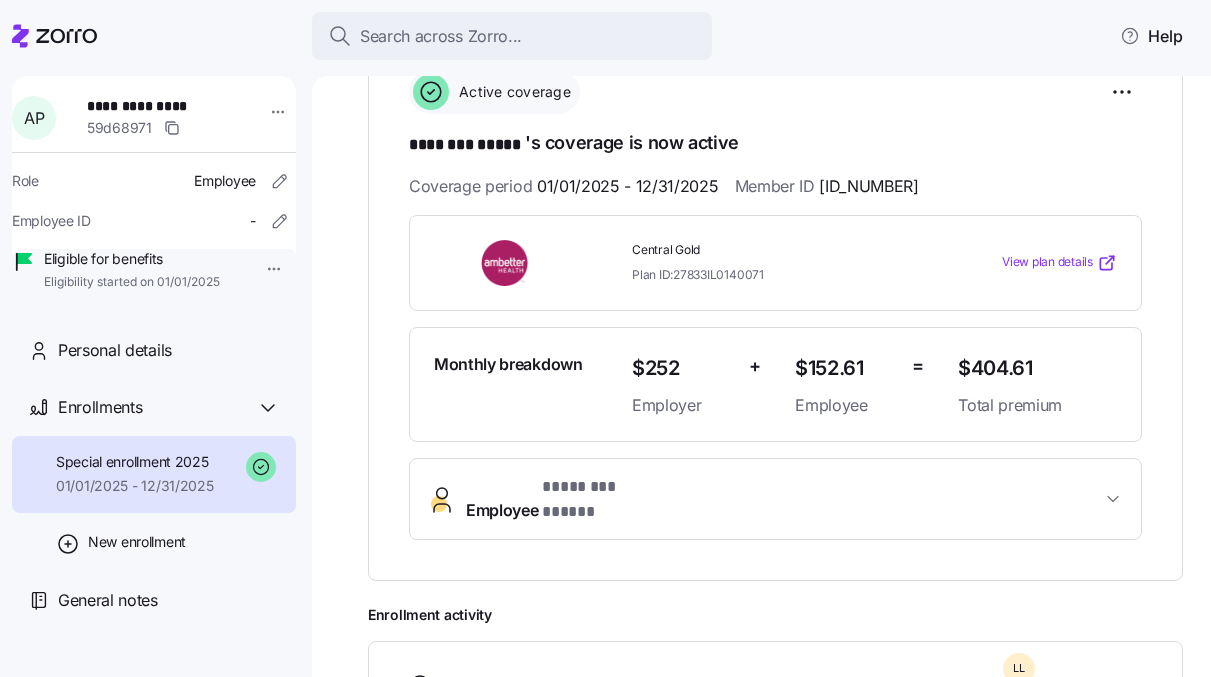 click on "Employee * ********   ***** *" at bounding box center [783, 499] 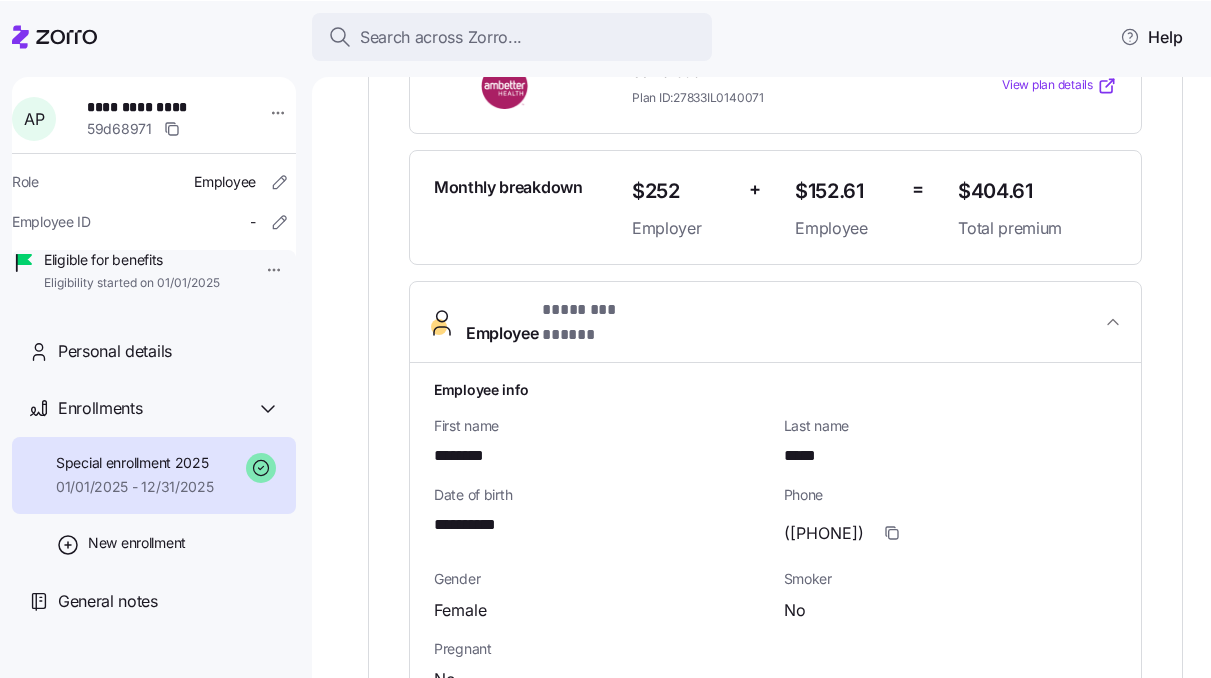 scroll, scrollTop: 655, scrollLeft: 0, axis: vertical 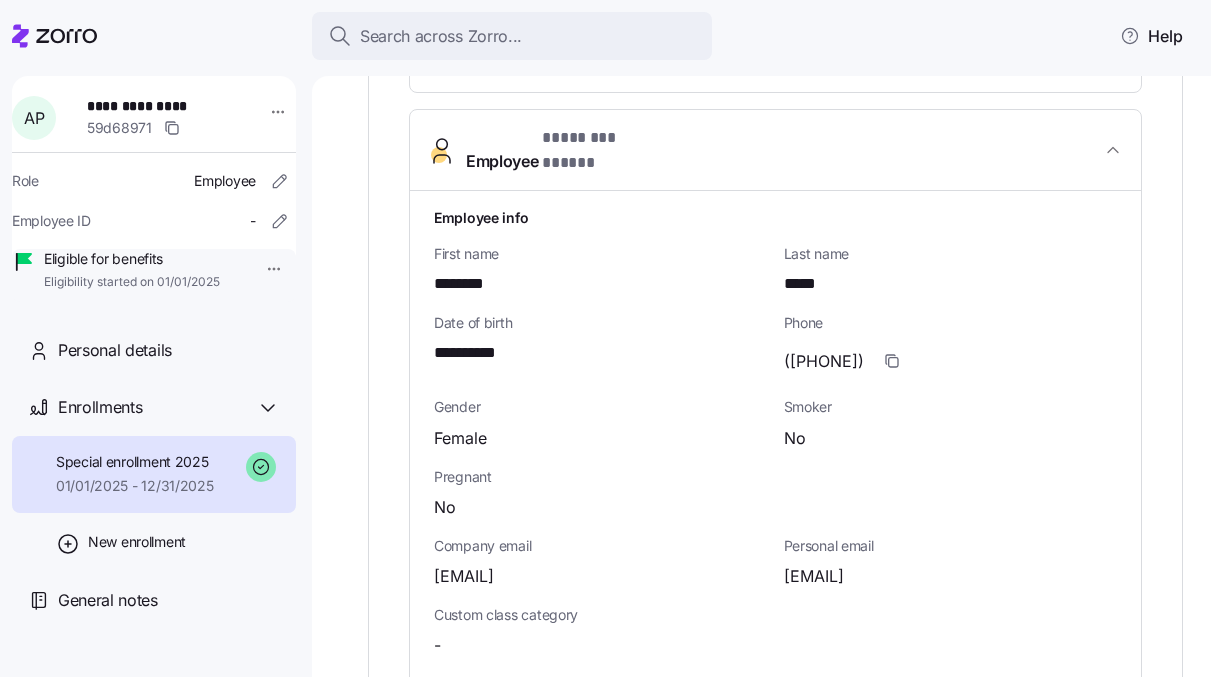 click on "[EMAIL]" at bounding box center (814, 576) 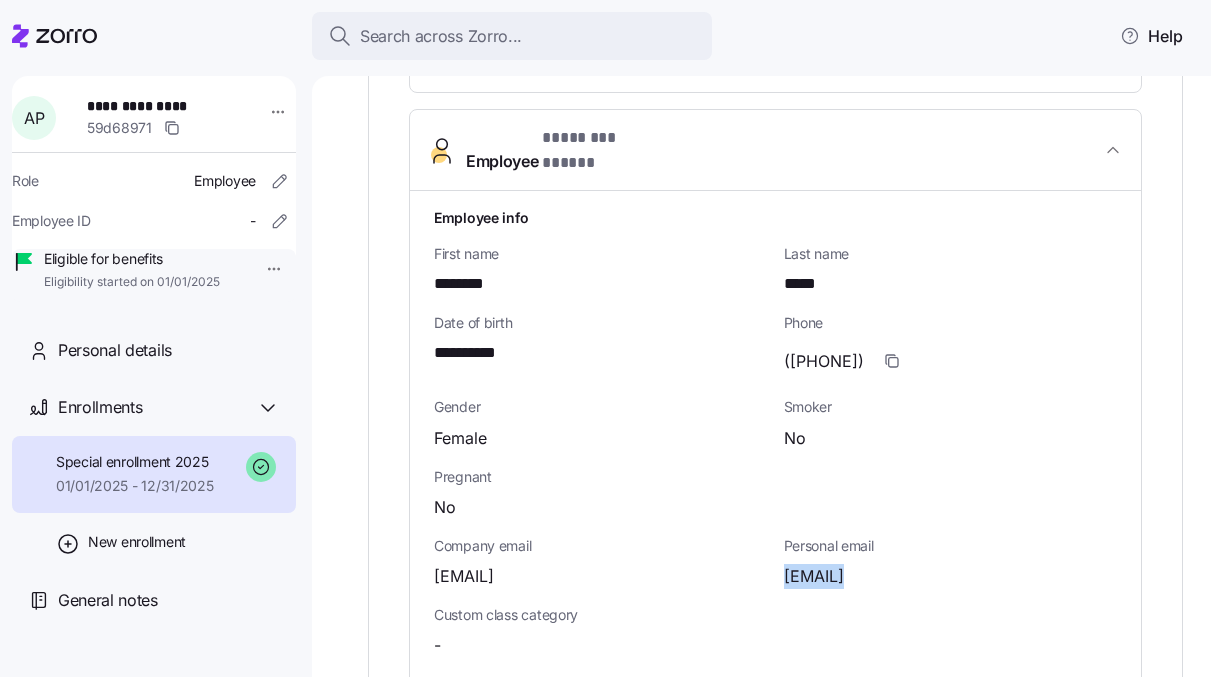 click on "[EMAIL]" at bounding box center [814, 576] 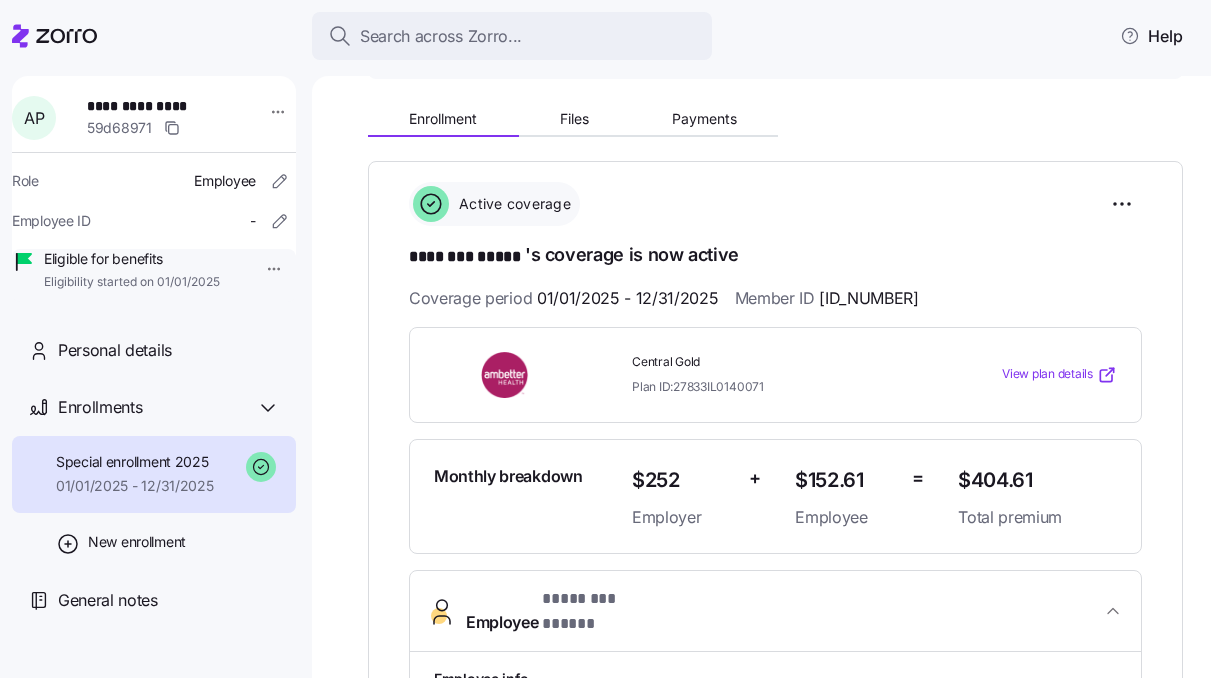 scroll, scrollTop: 97, scrollLeft: 0, axis: vertical 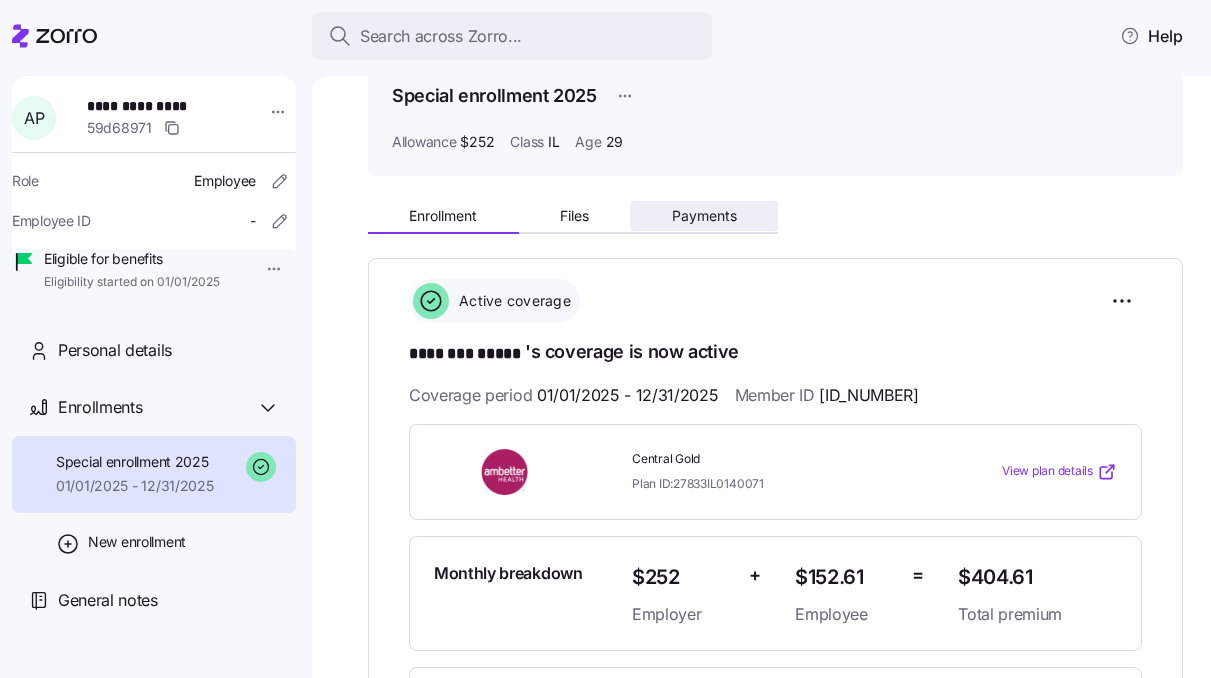 click on "Payments" at bounding box center [704, 216] 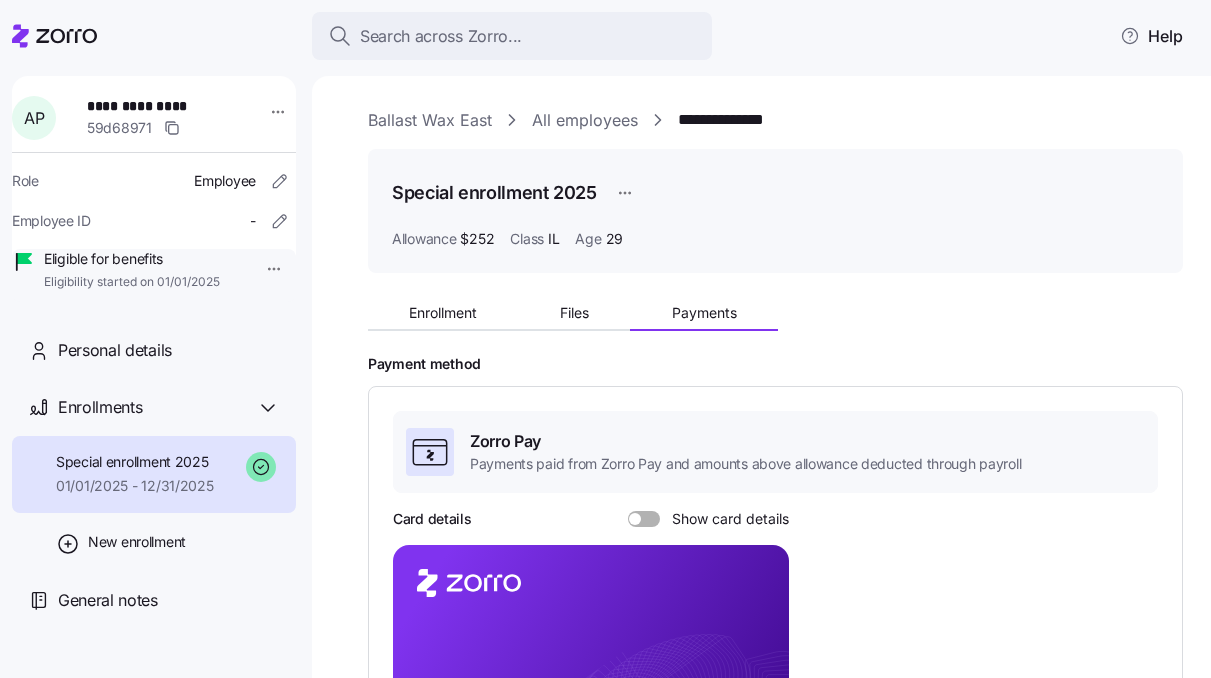scroll, scrollTop: 478, scrollLeft: 0, axis: vertical 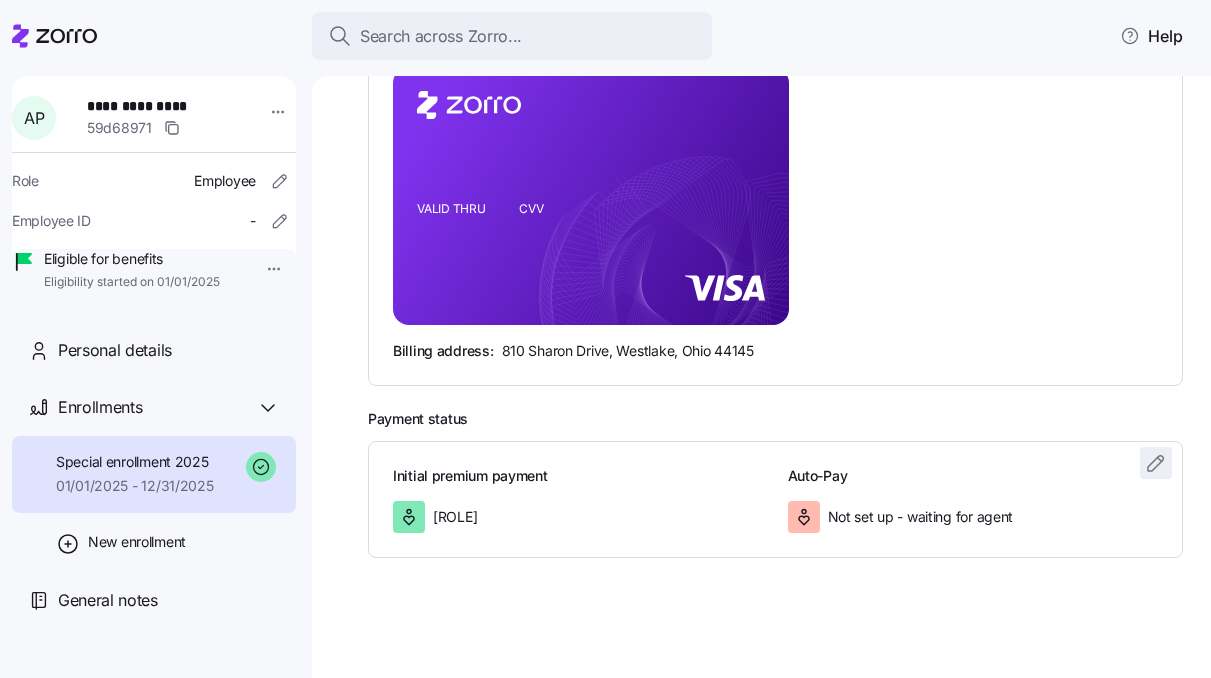 click 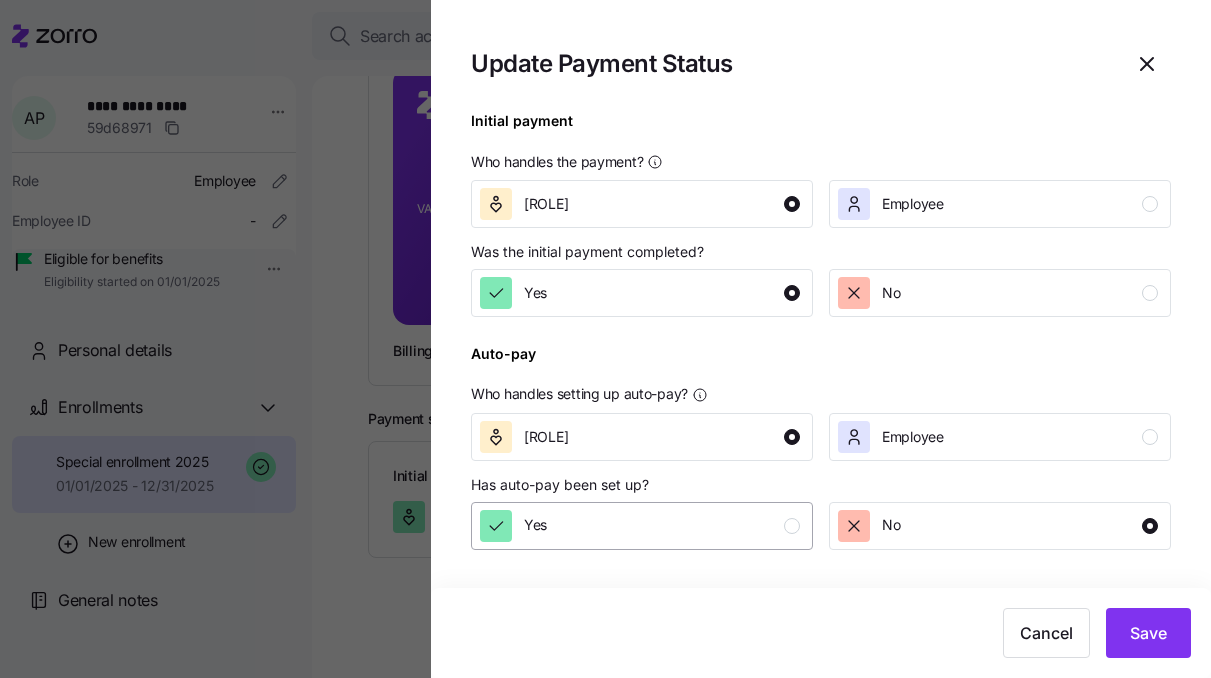 click on "Yes" at bounding box center (640, 526) 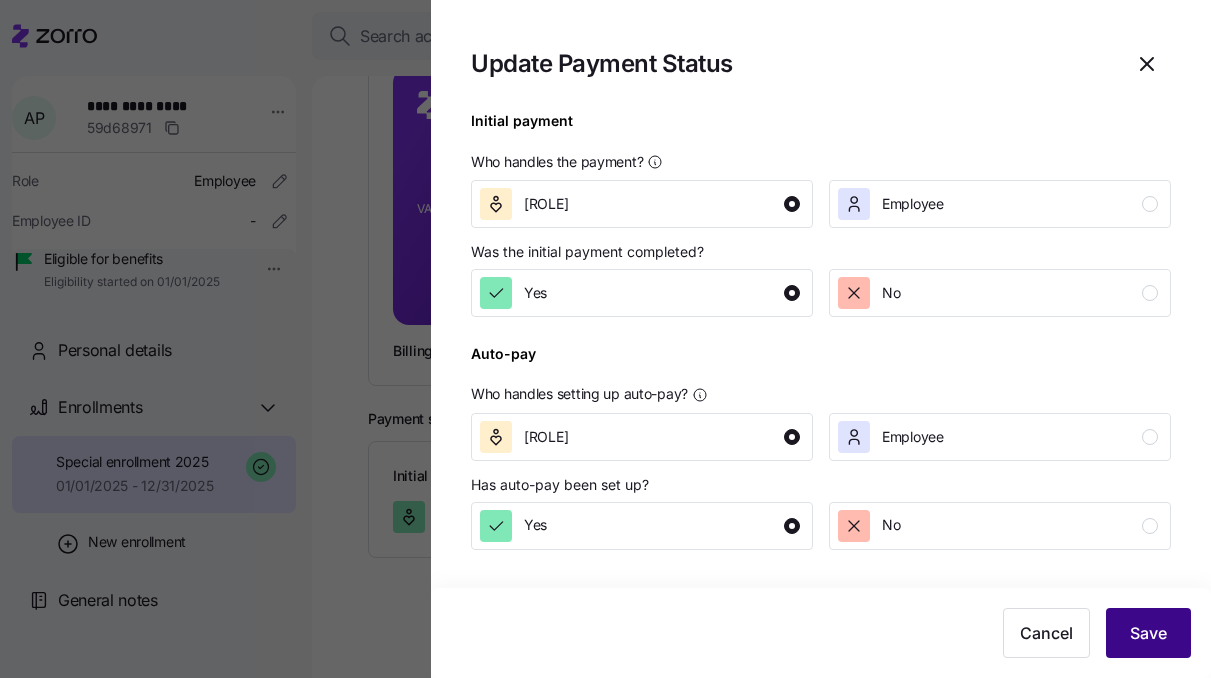 click on "Save" at bounding box center (1148, 633) 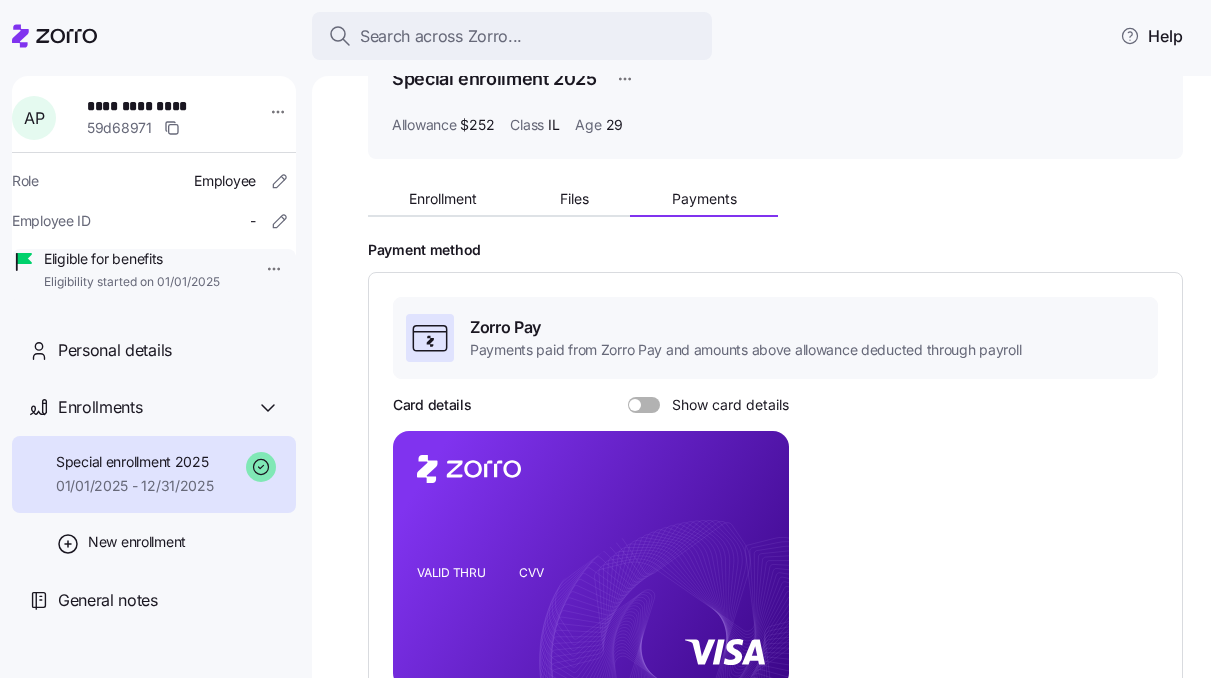 scroll, scrollTop: 43, scrollLeft: 0, axis: vertical 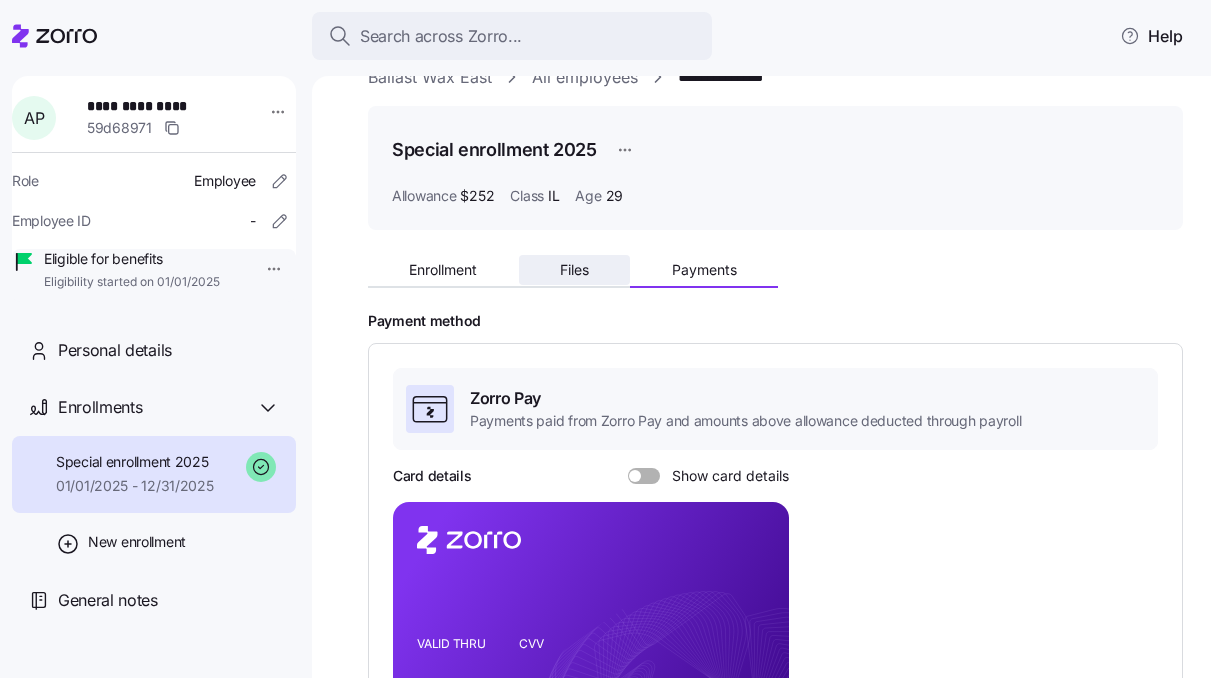 click on "Files" at bounding box center (575, 270) 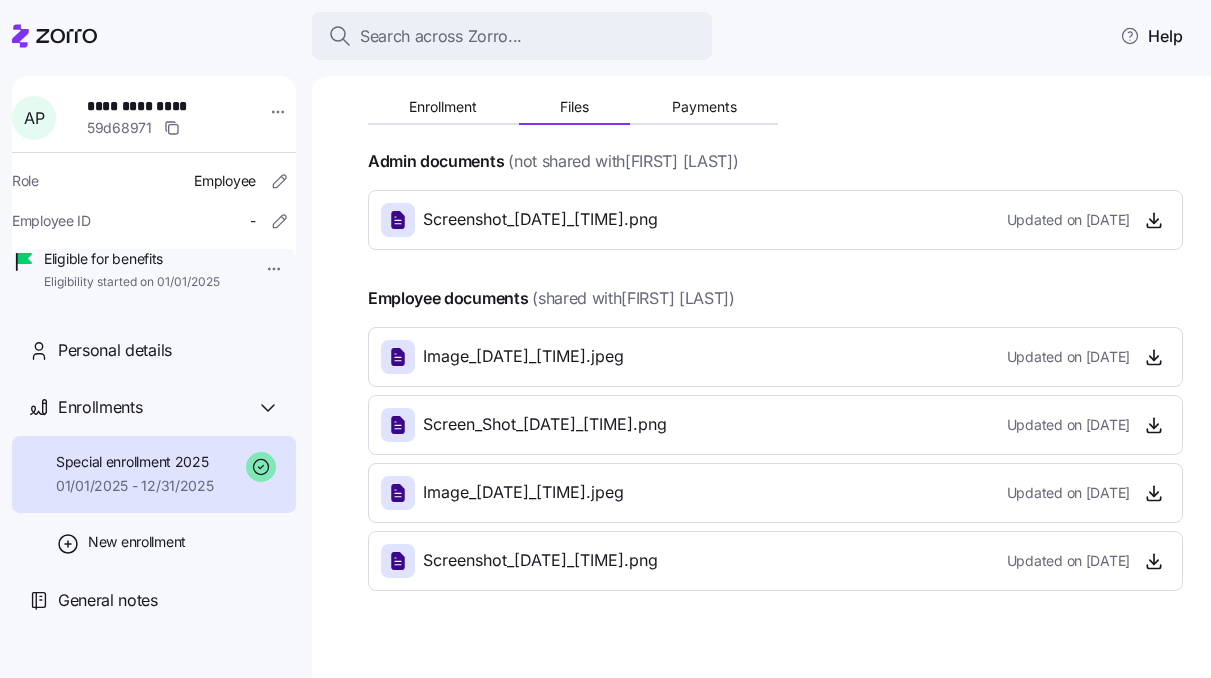scroll, scrollTop: 133, scrollLeft: 0, axis: vertical 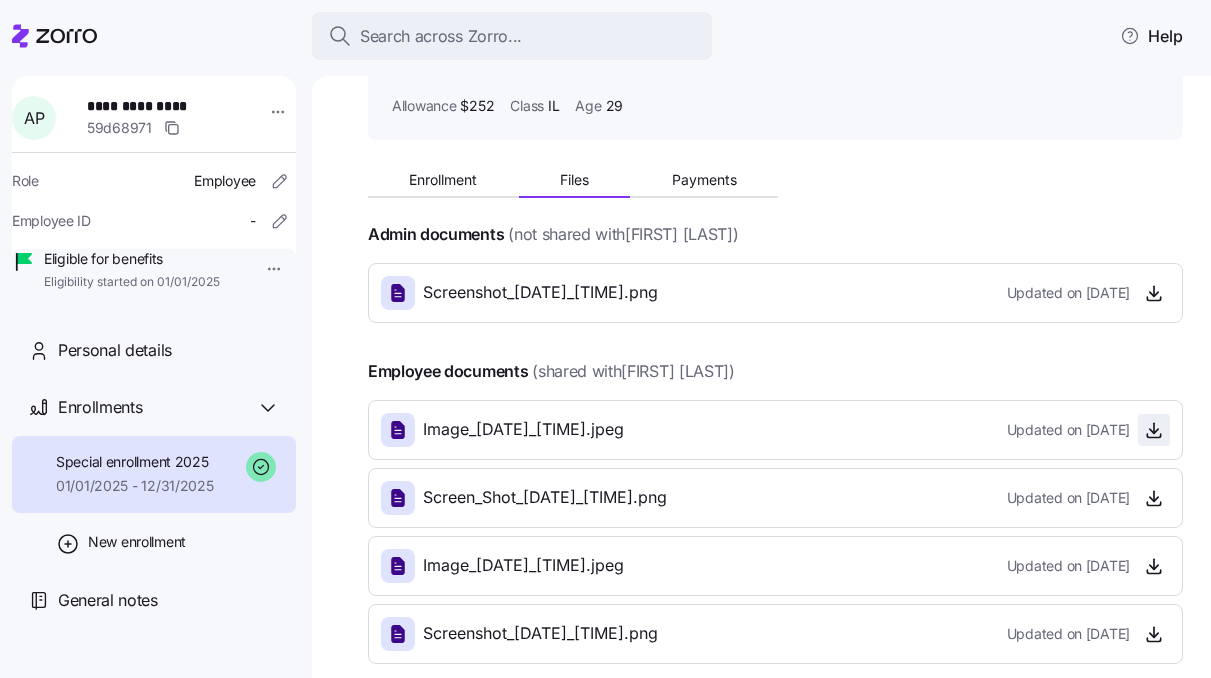 click 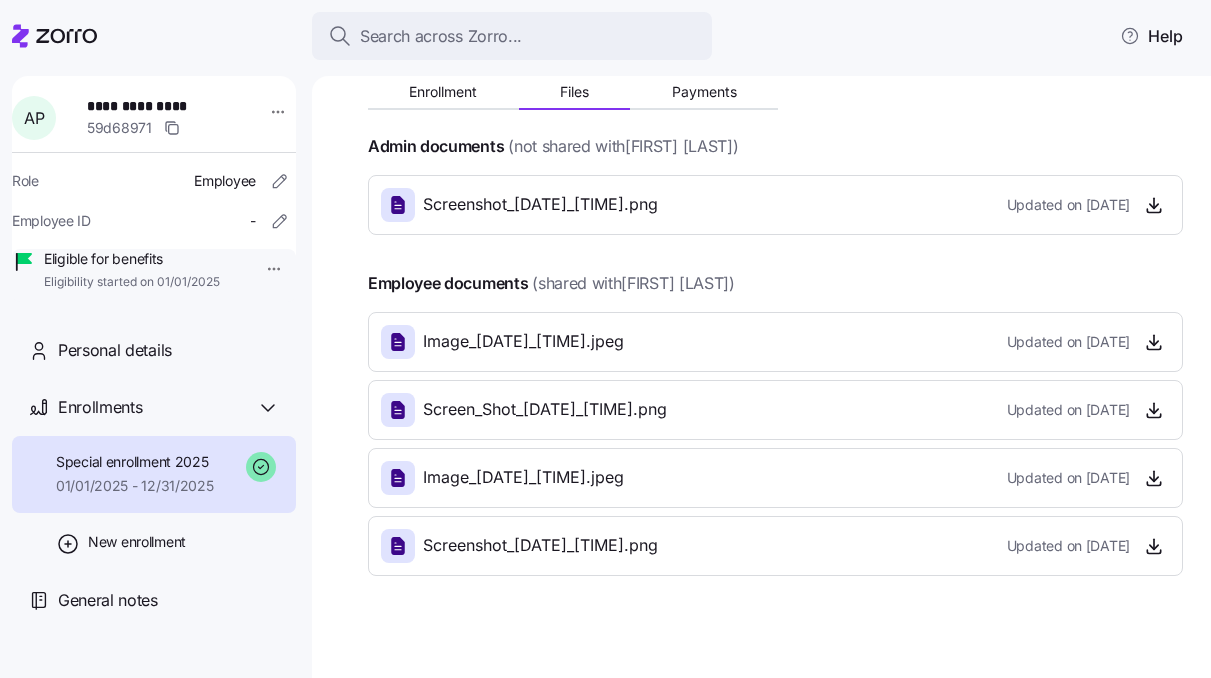 scroll, scrollTop: 238, scrollLeft: 0, axis: vertical 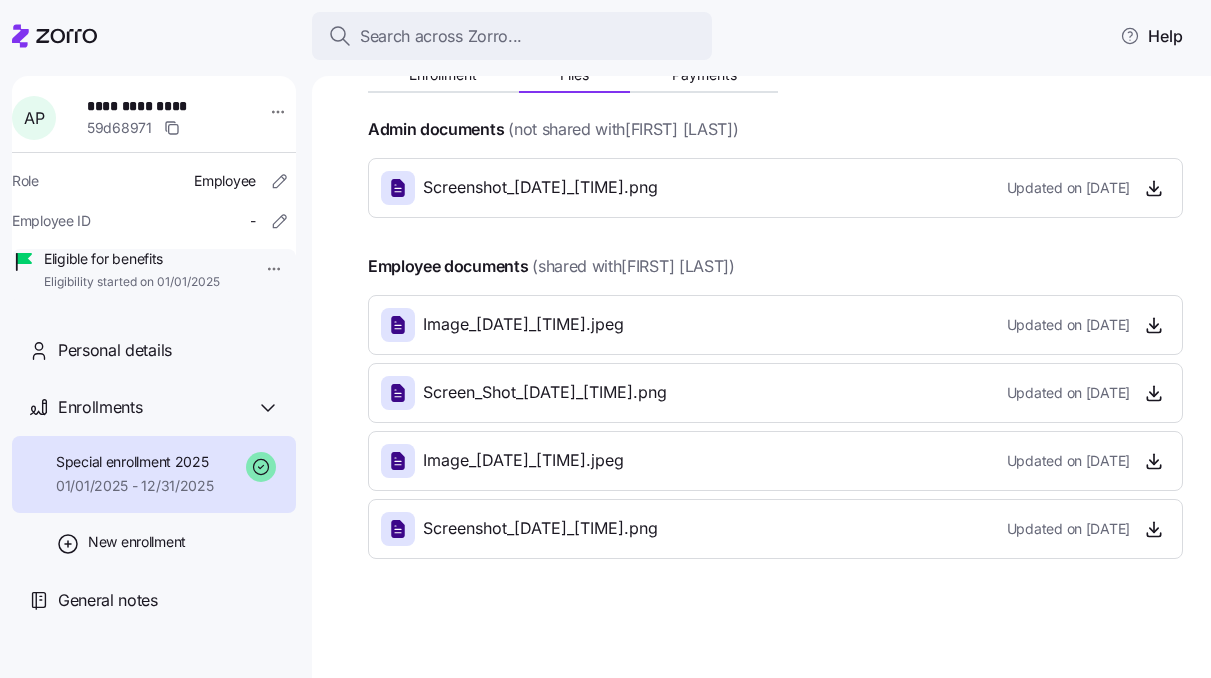 click on "(shared with [FIRST] [LAST])" at bounding box center (633, 266) 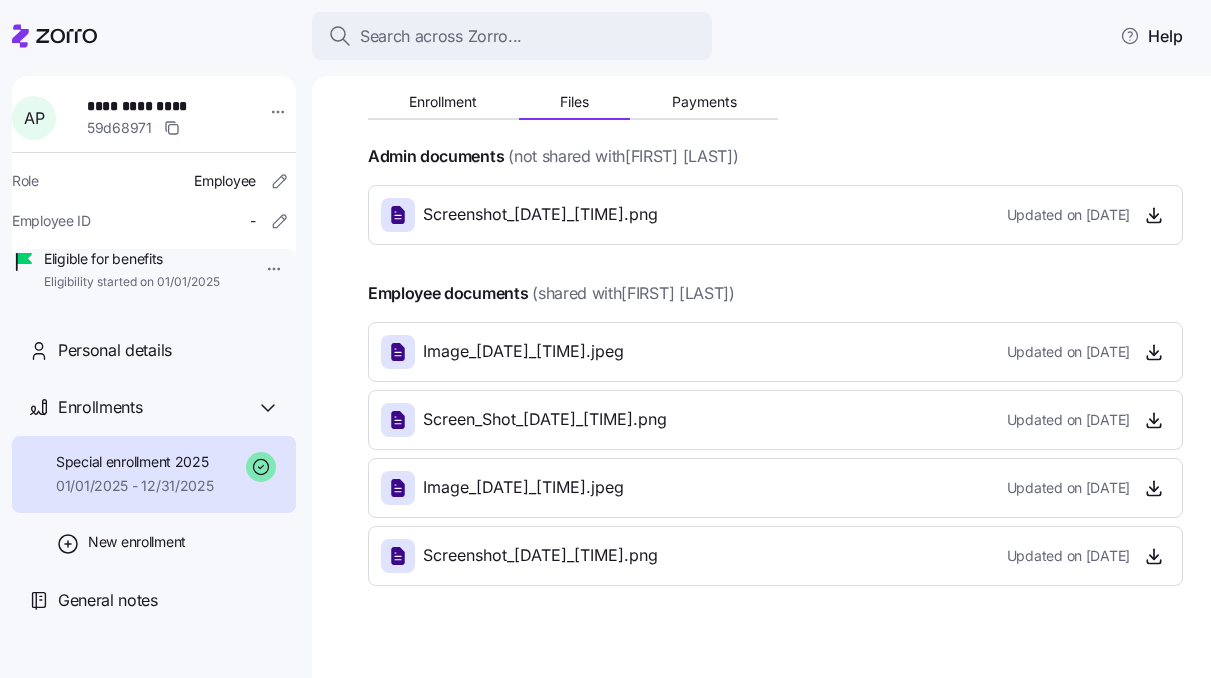 scroll, scrollTop: 86, scrollLeft: 0, axis: vertical 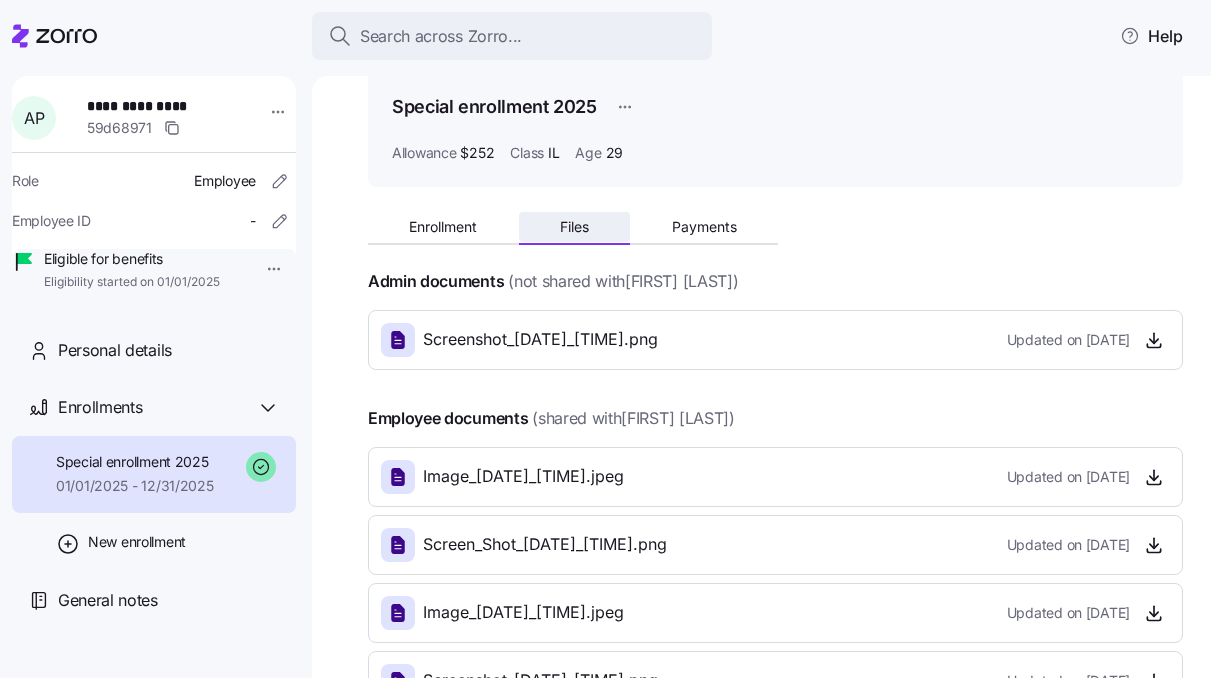 click on "Files" at bounding box center (574, 227) 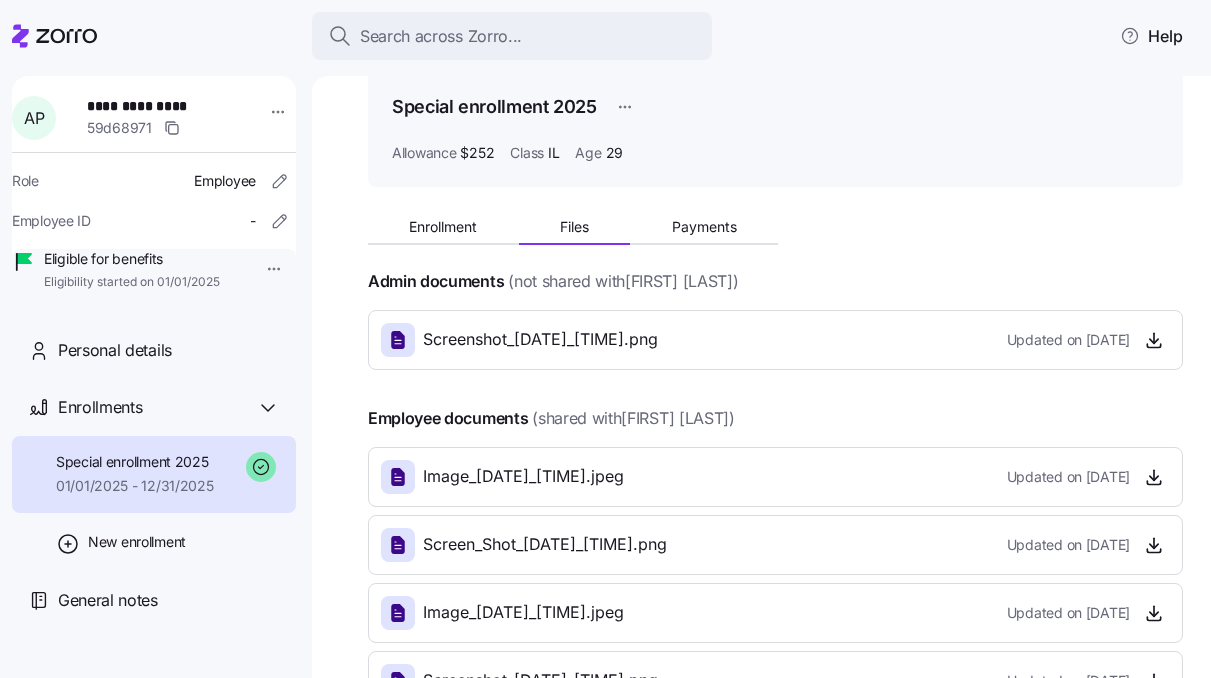click on "(not shared with [FIRST] [LAST])" at bounding box center (775, 281) 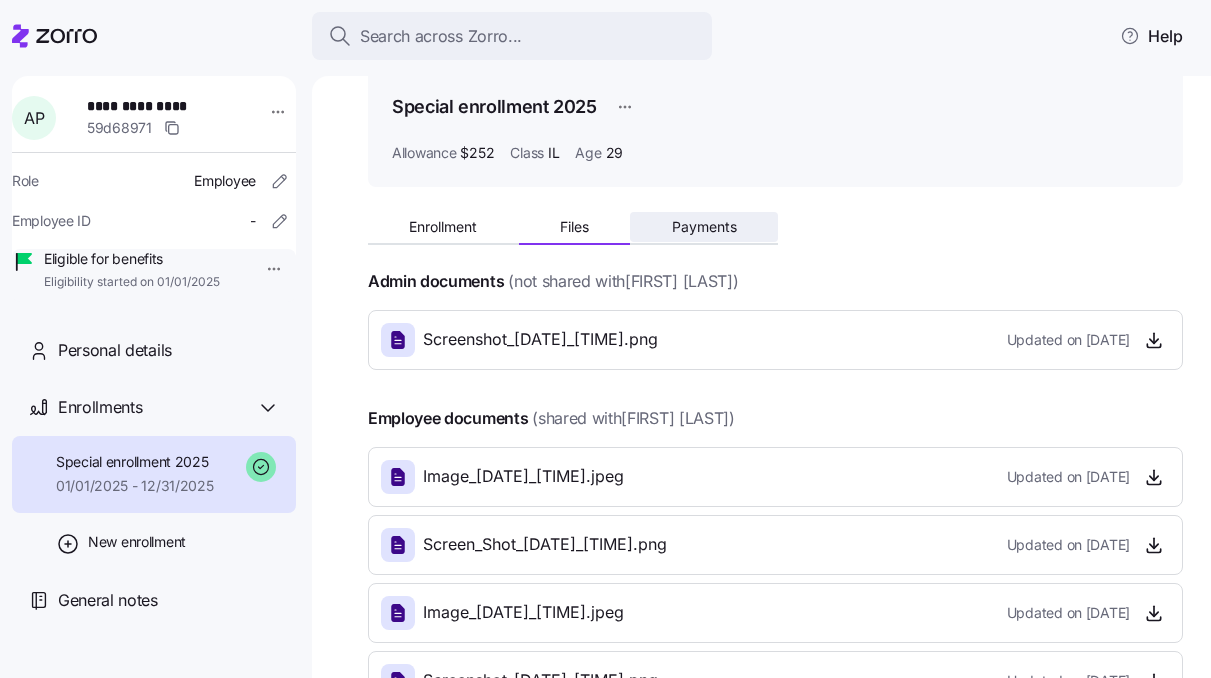 click on "Payments" at bounding box center (704, 227) 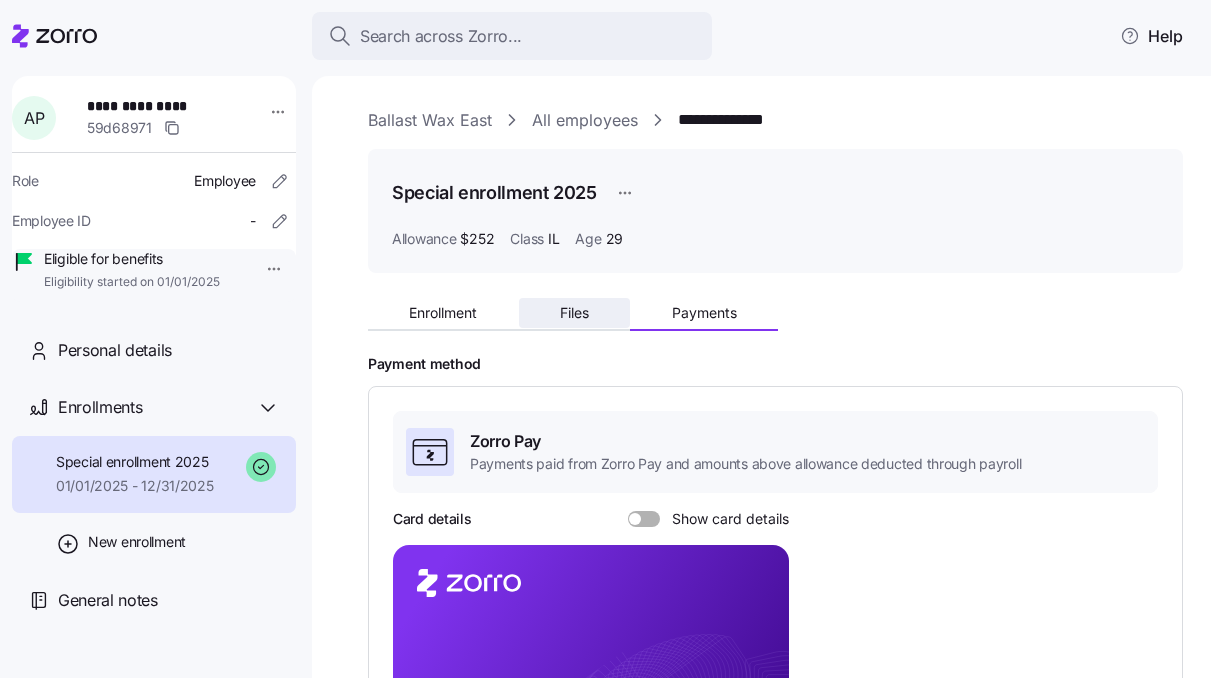 click on "Files" at bounding box center [575, 313] 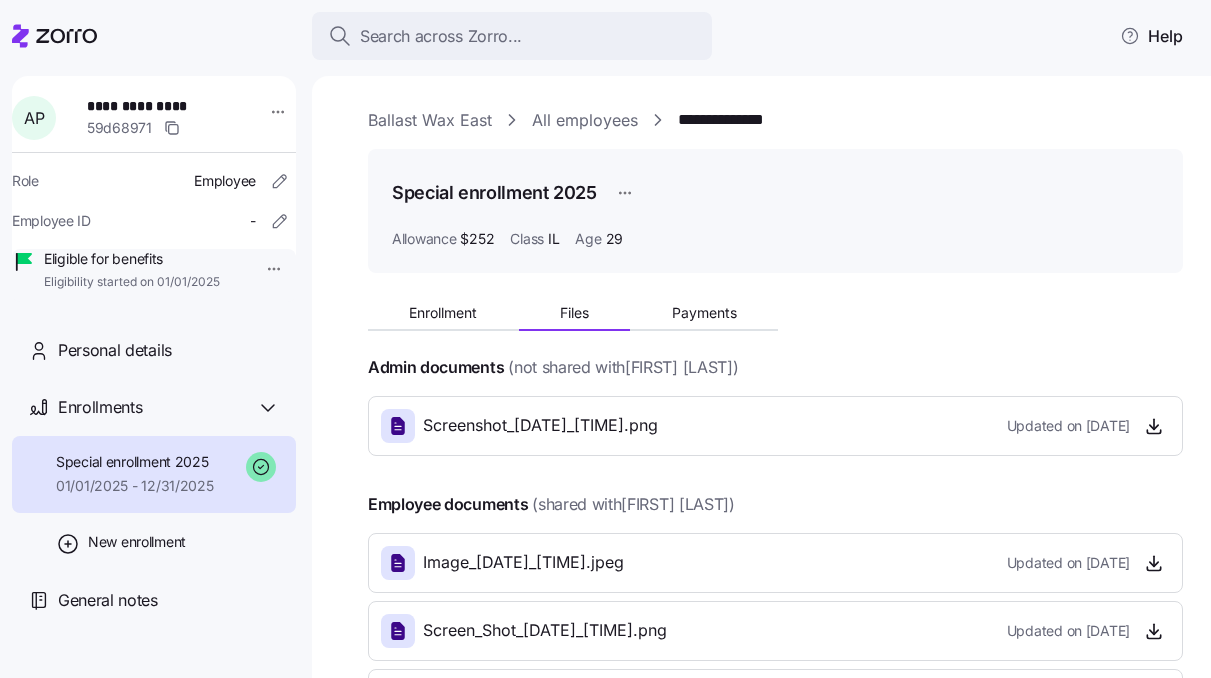 click on "(not shared with [FIRST] [LAST])" at bounding box center [623, 367] 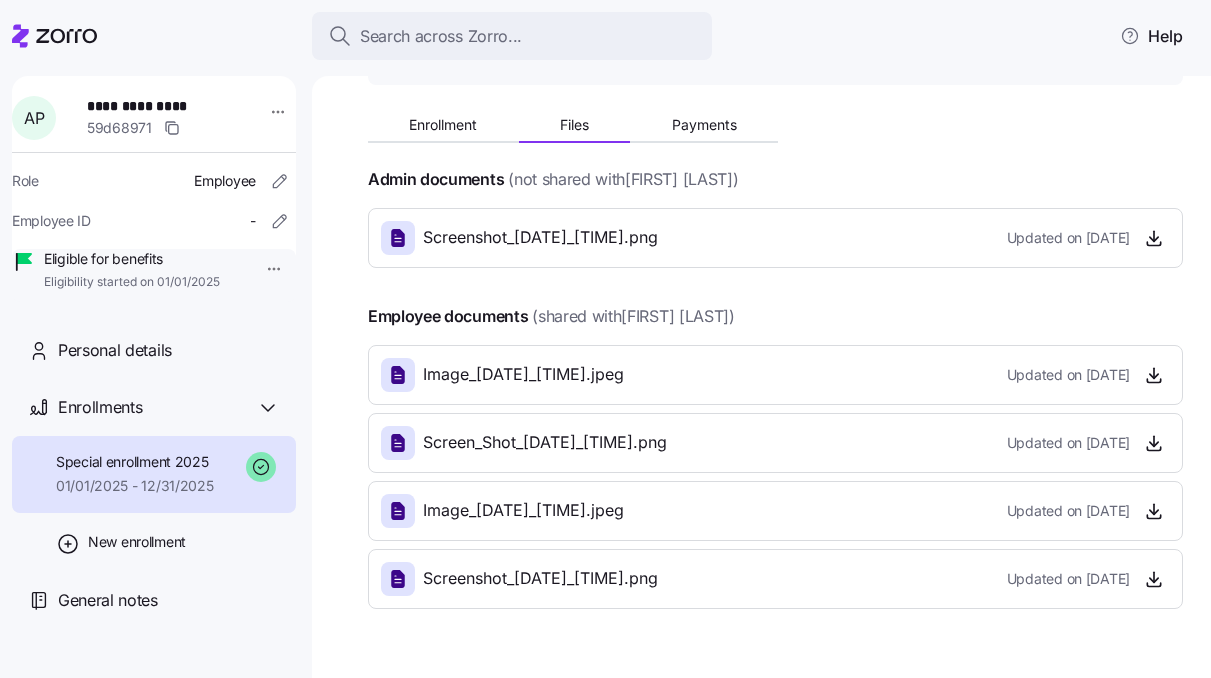 scroll, scrollTop: 116, scrollLeft: 0, axis: vertical 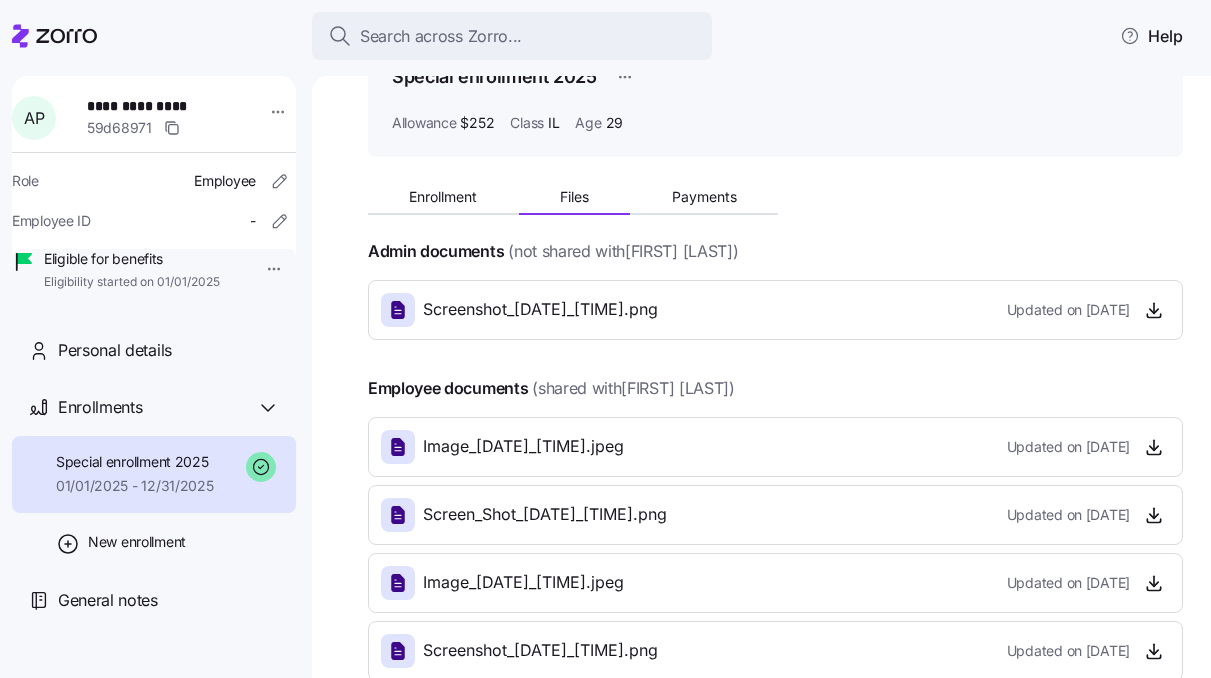 click on "Screenshot_[DATE]_[TIME].png" at bounding box center [540, 309] 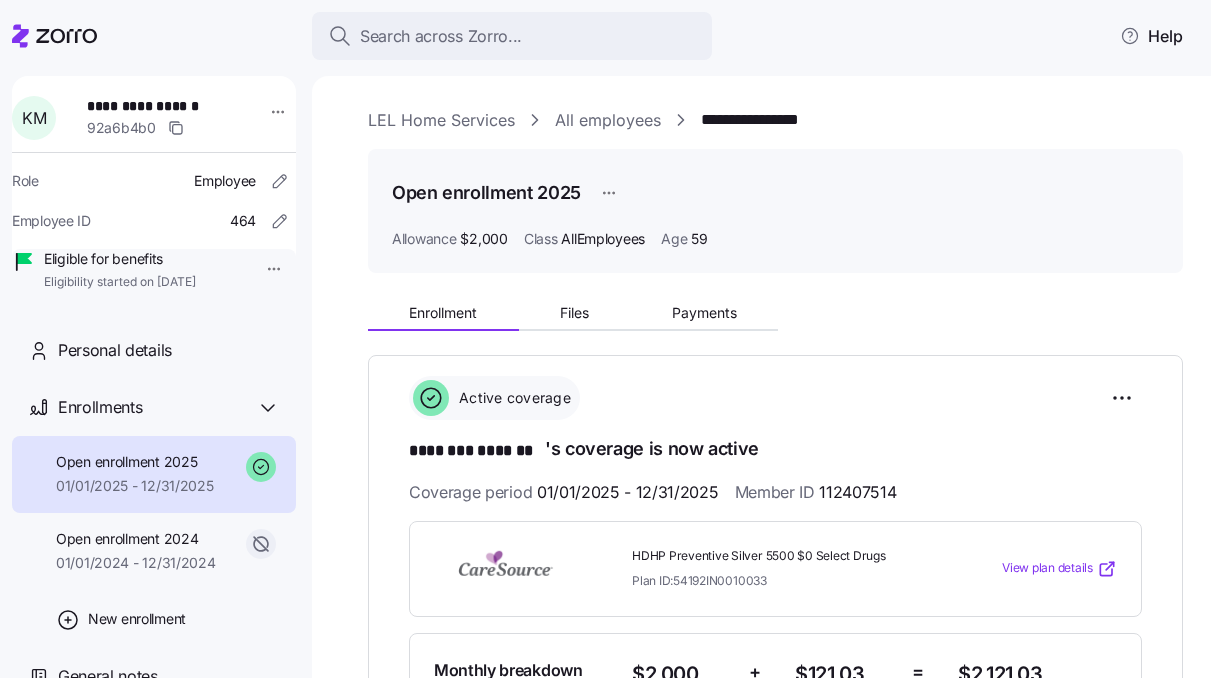 scroll, scrollTop: 0, scrollLeft: 0, axis: both 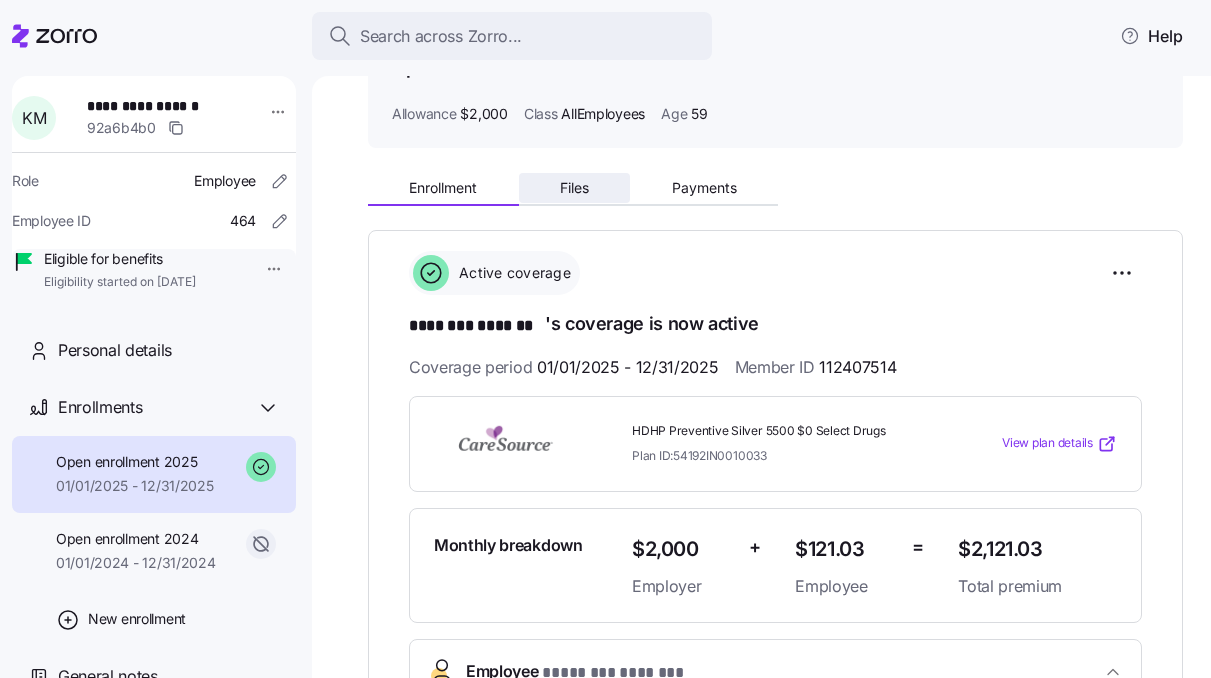click on "Files" at bounding box center [575, 188] 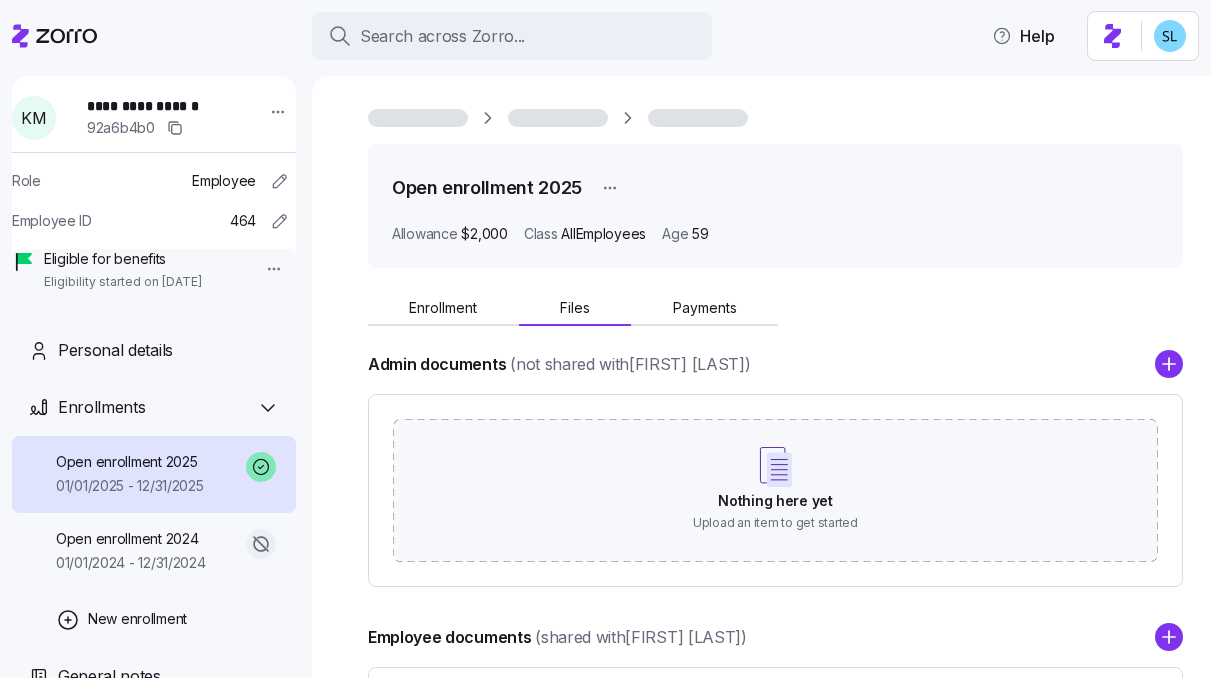 scroll, scrollTop: 0, scrollLeft: 0, axis: both 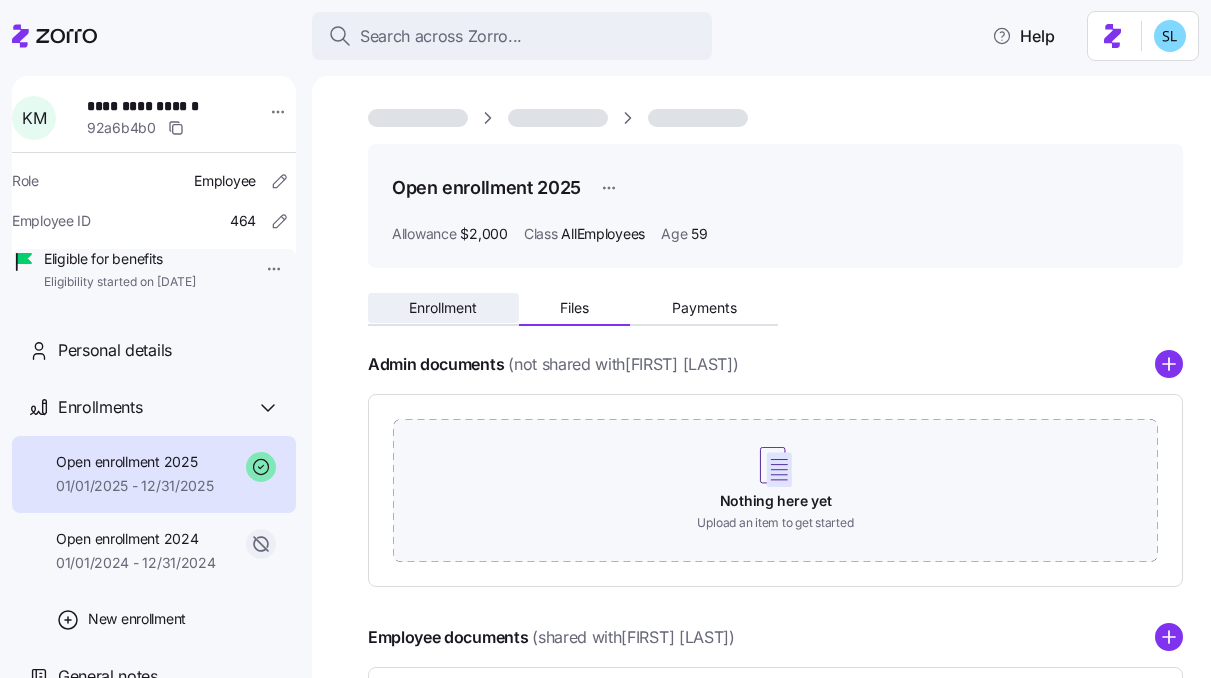 click on "Enrollment" at bounding box center [443, 308] 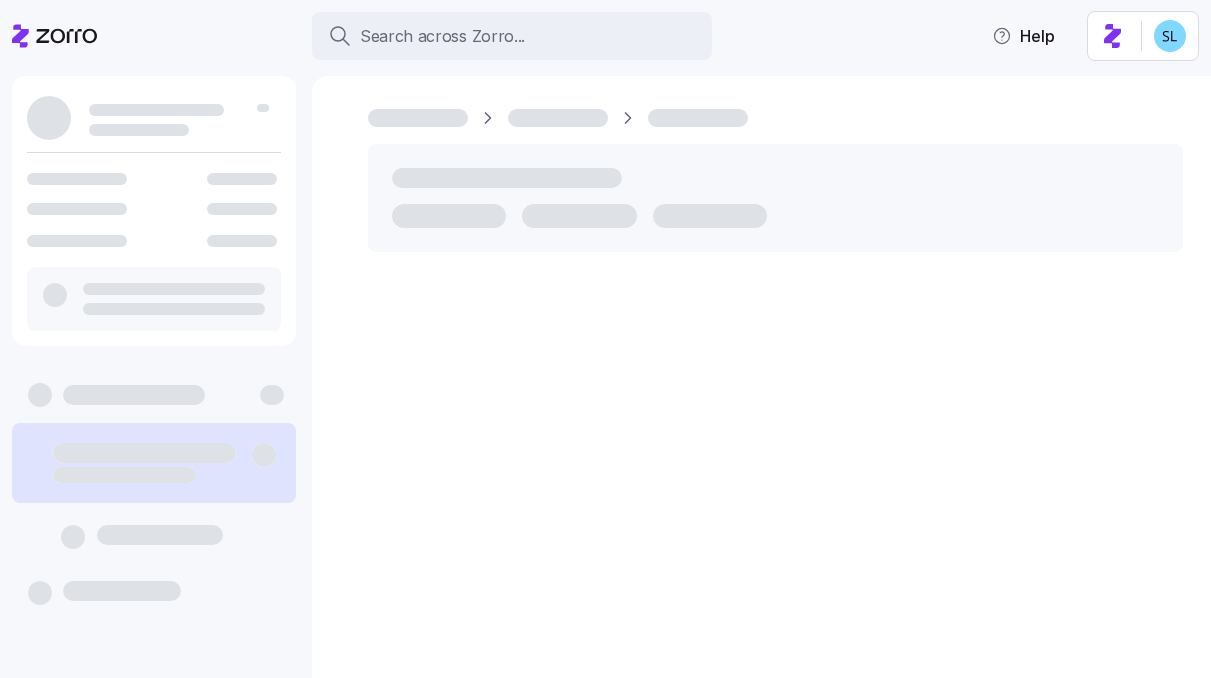 scroll, scrollTop: 0, scrollLeft: 0, axis: both 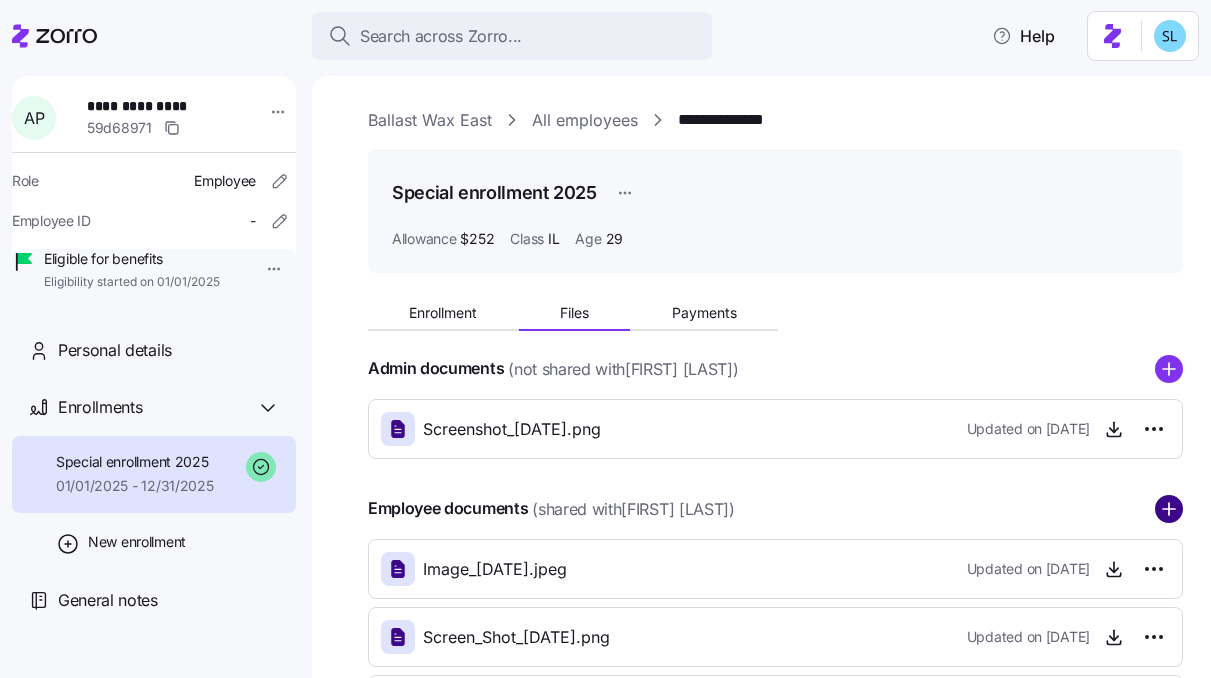 click 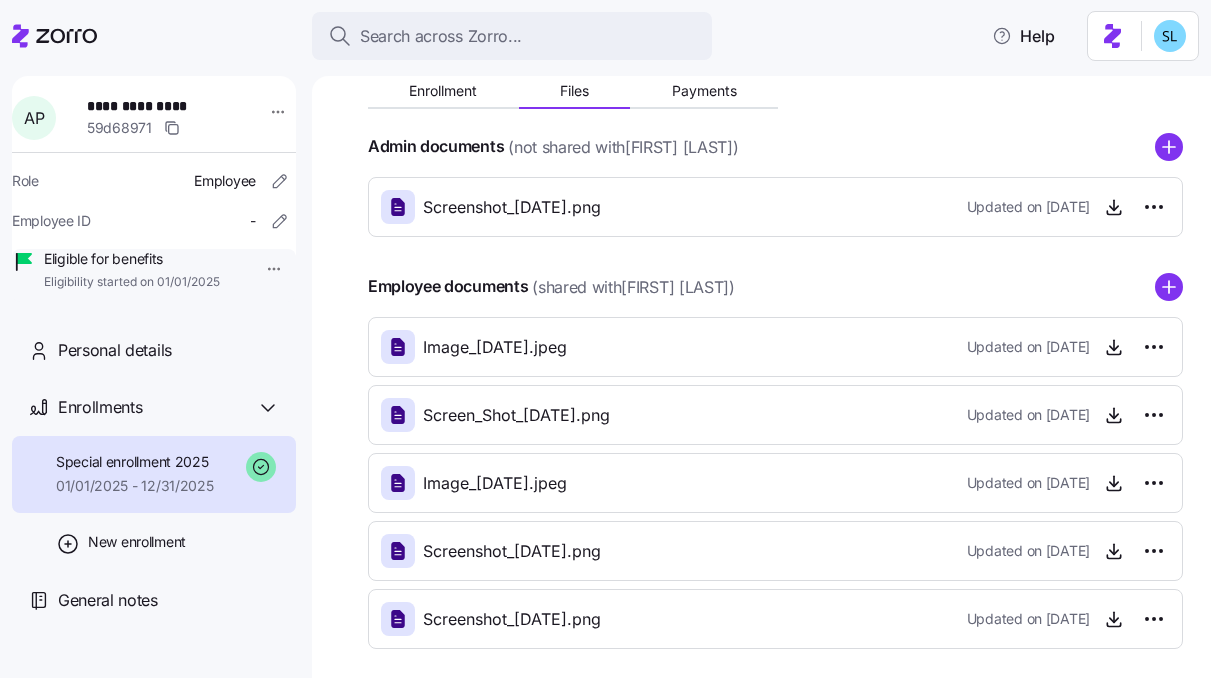 scroll, scrollTop: 296, scrollLeft: 0, axis: vertical 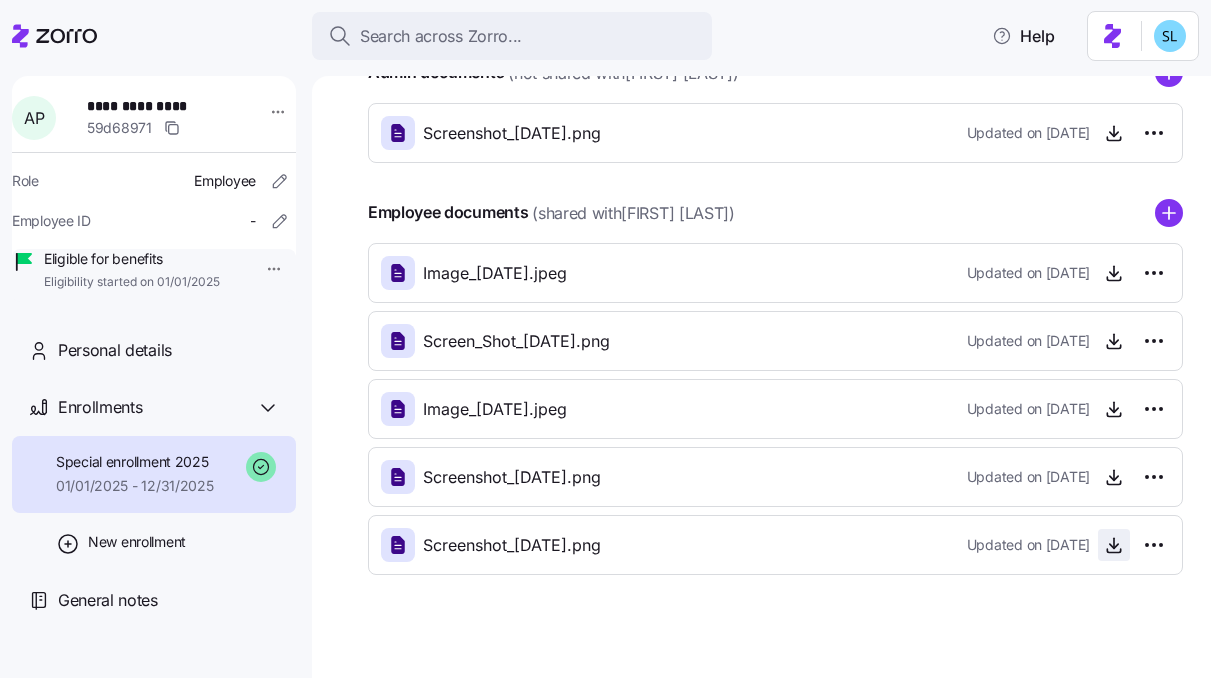 click 